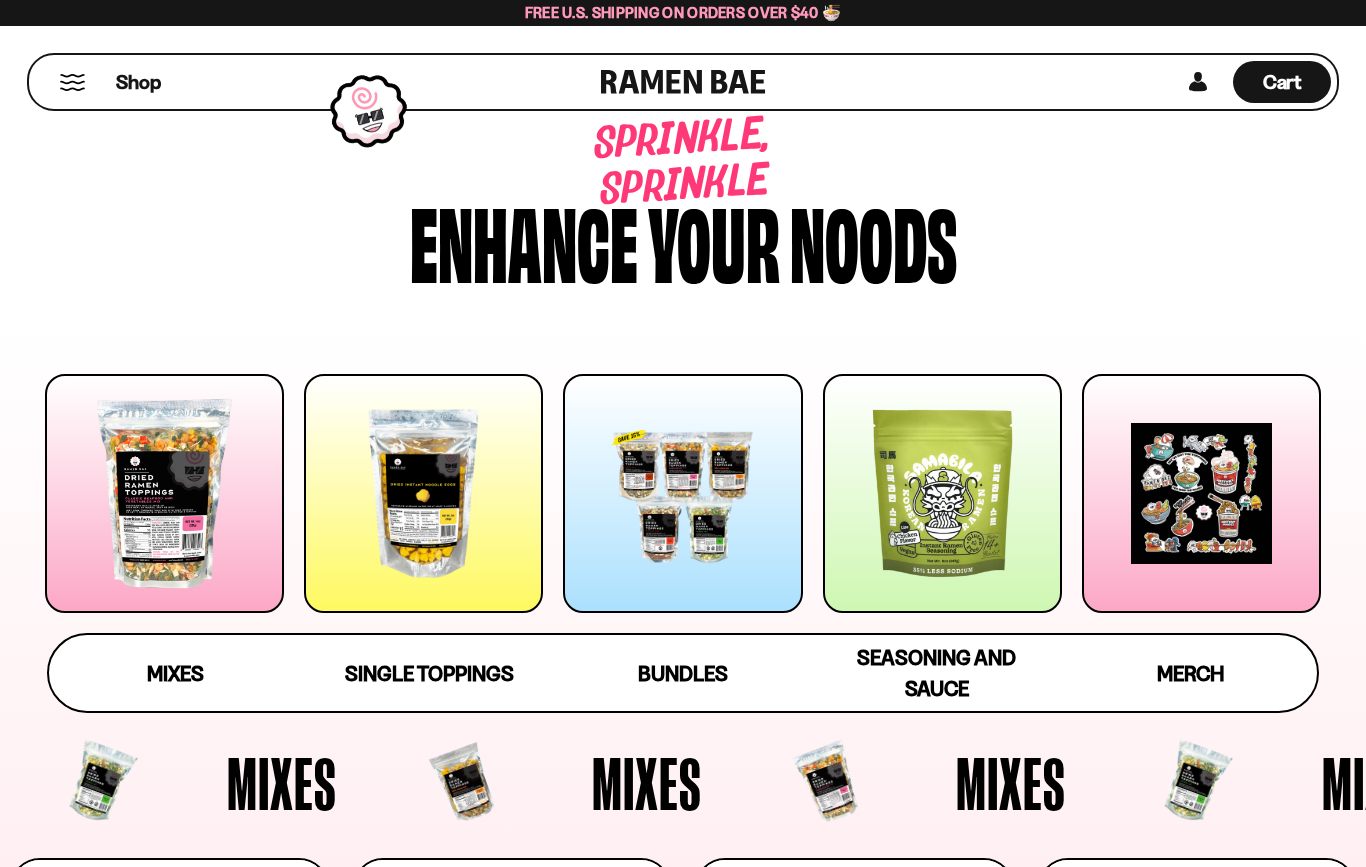 scroll, scrollTop: 0, scrollLeft: 0, axis: both 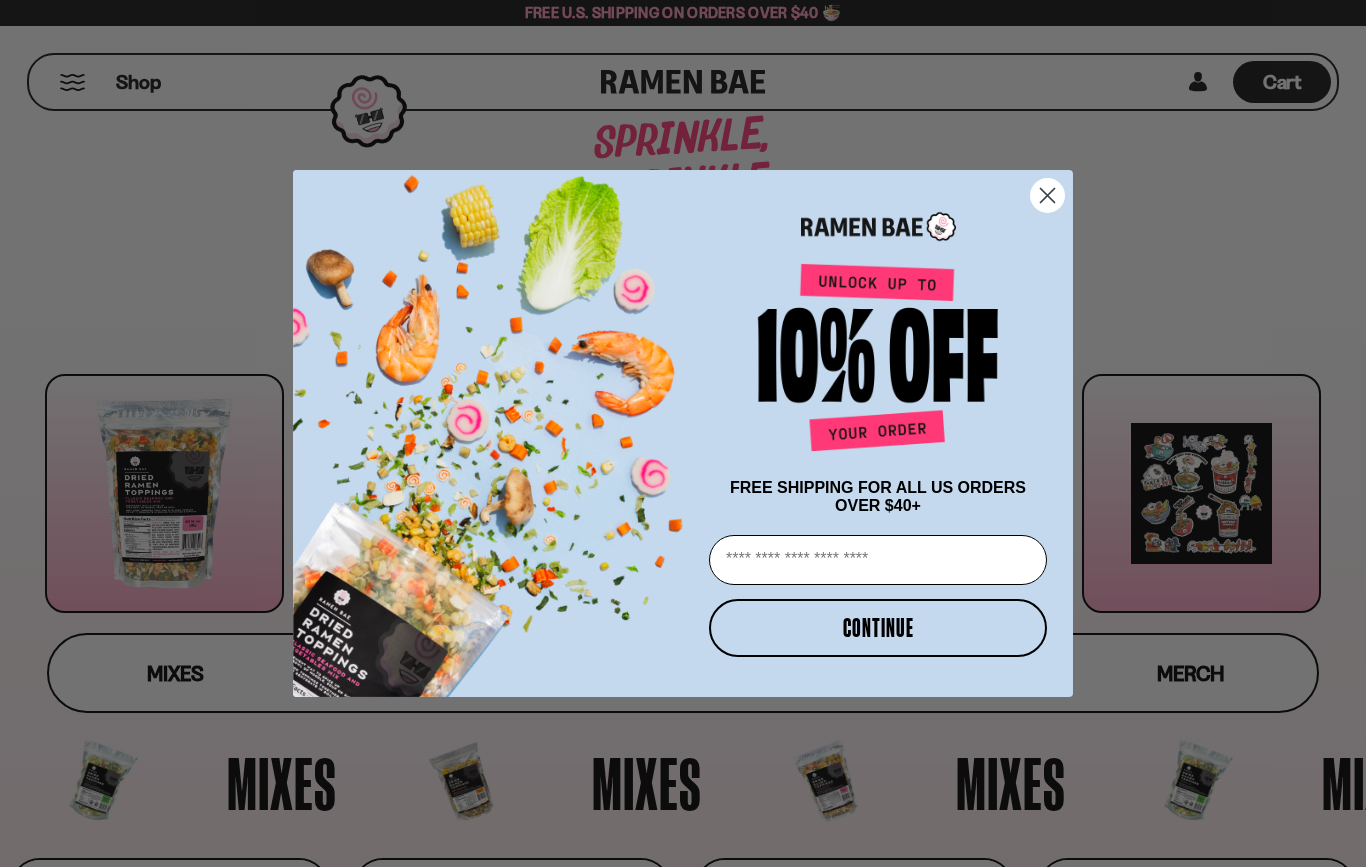 click on "Email" at bounding box center (878, 560) 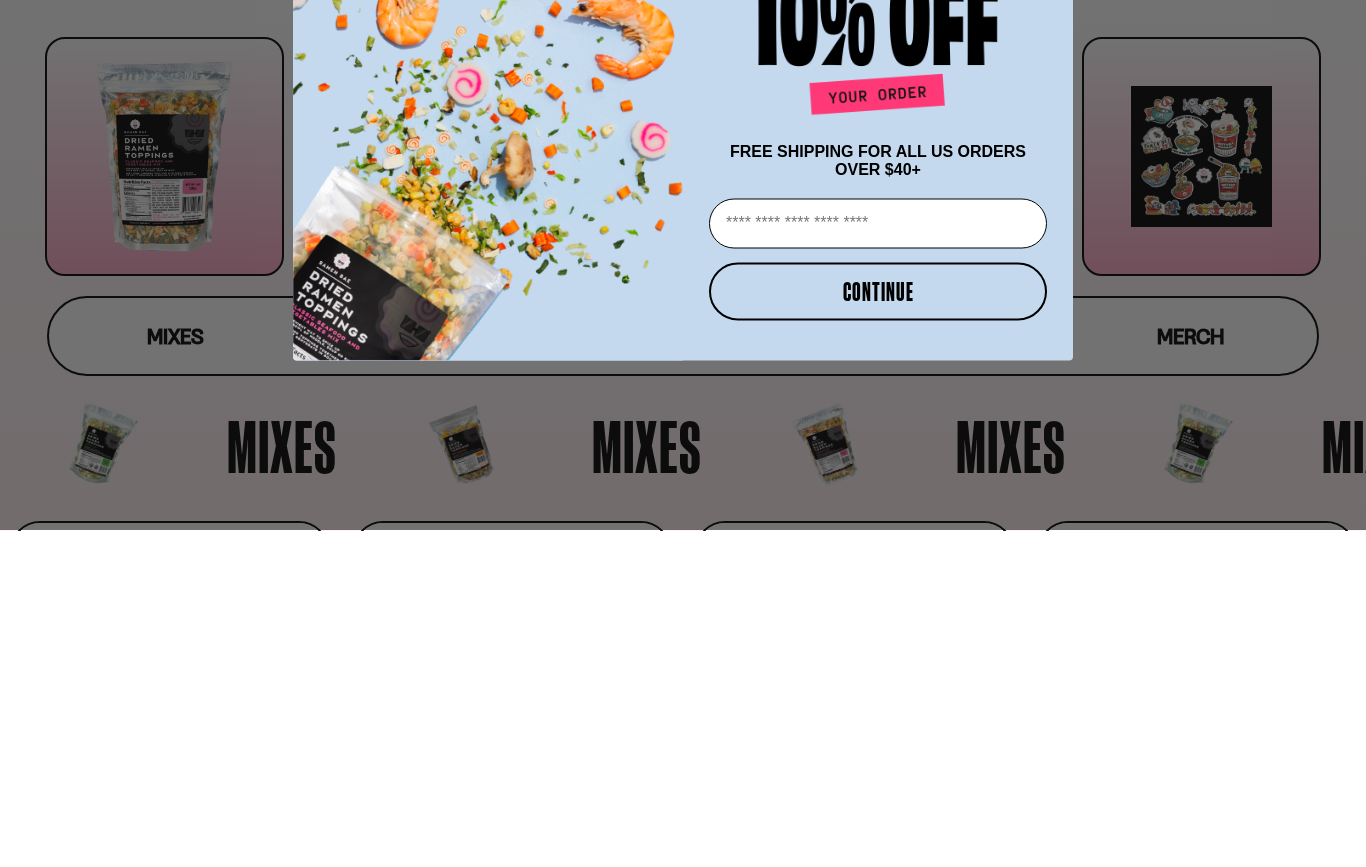 click on "FREE SHIPPING FOR ALL US ORDERS OVER $40+" at bounding box center [878, 497] 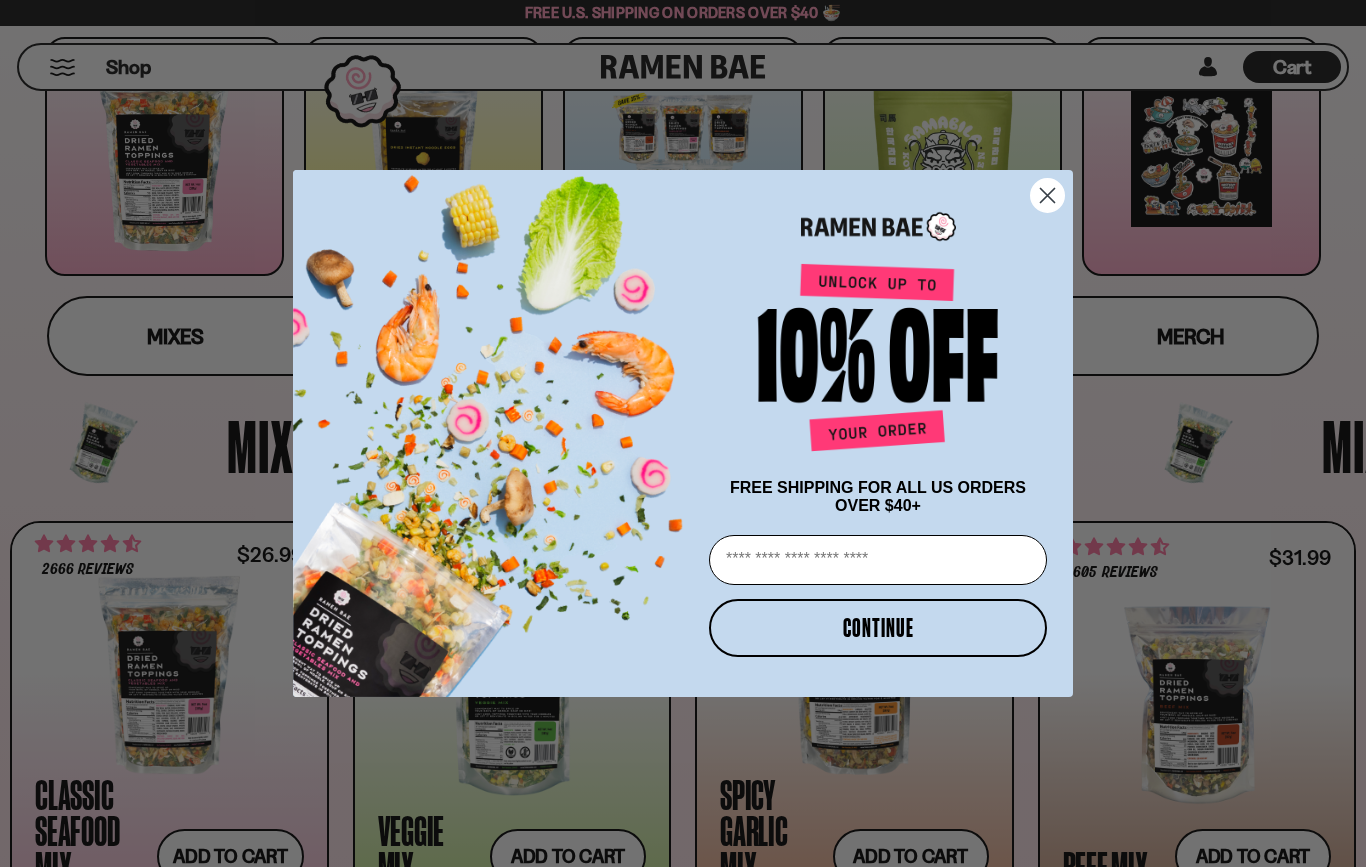 click on "Email" at bounding box center [878, 560] 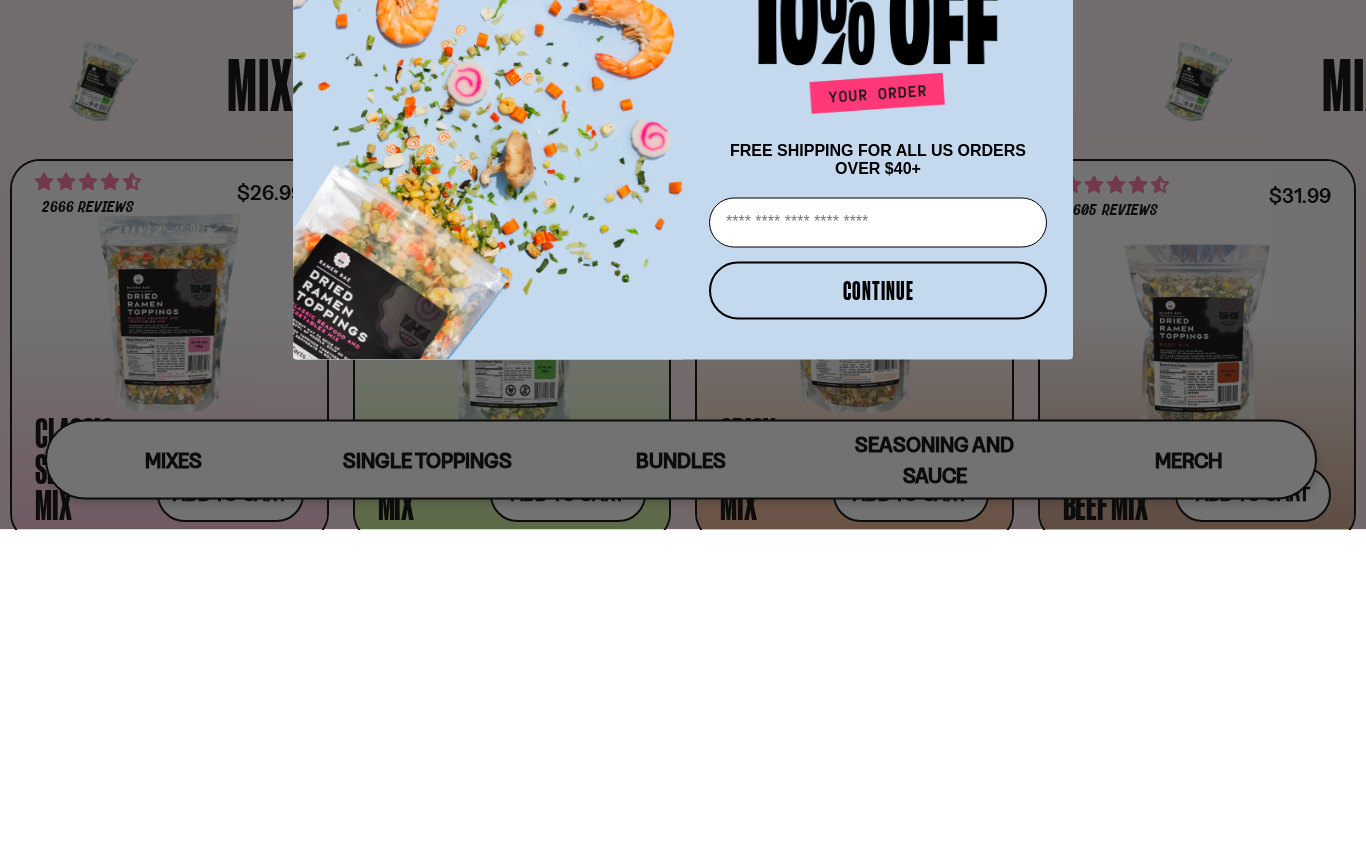 type on "**********" 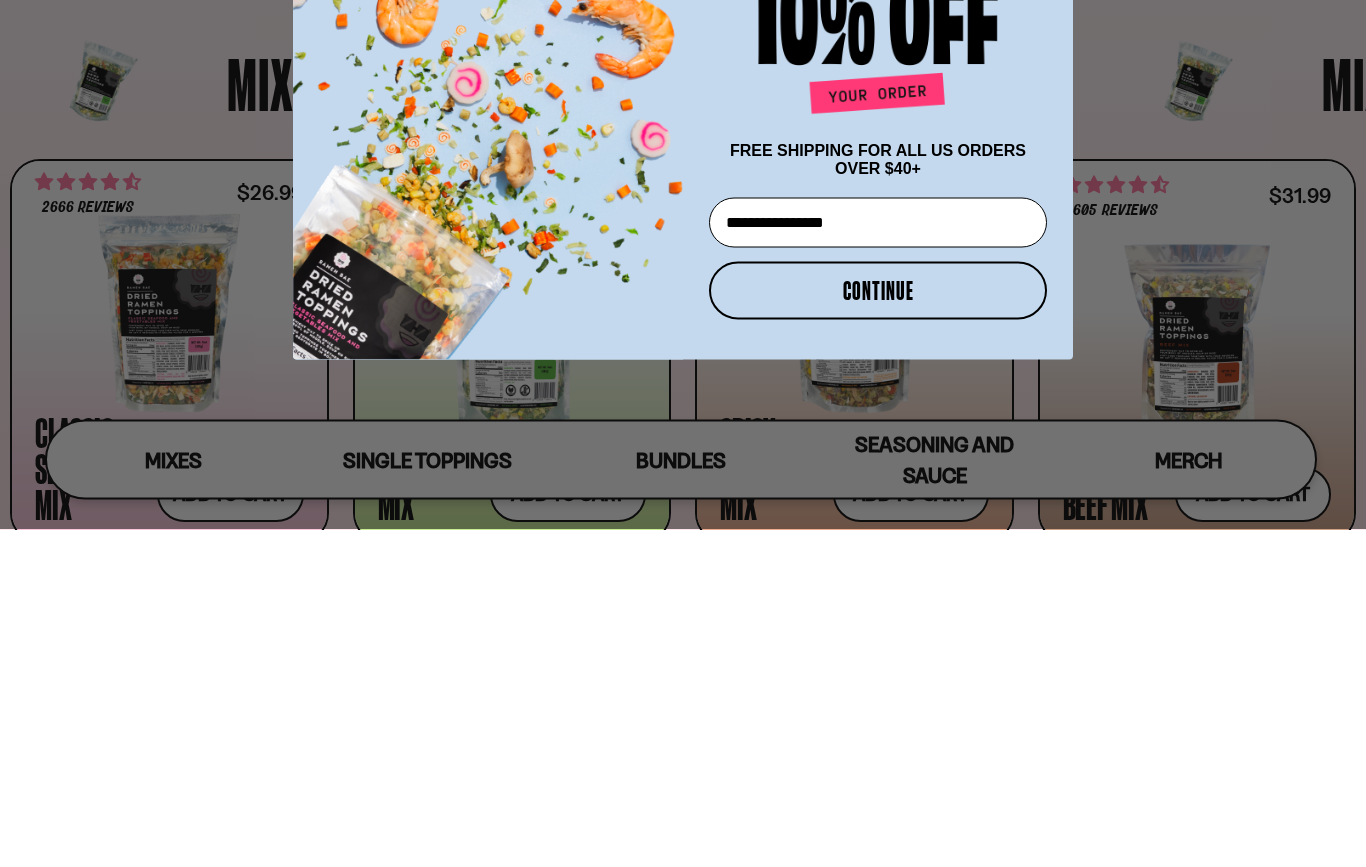click on "CONTINUE" at bounding box center (878, 628) 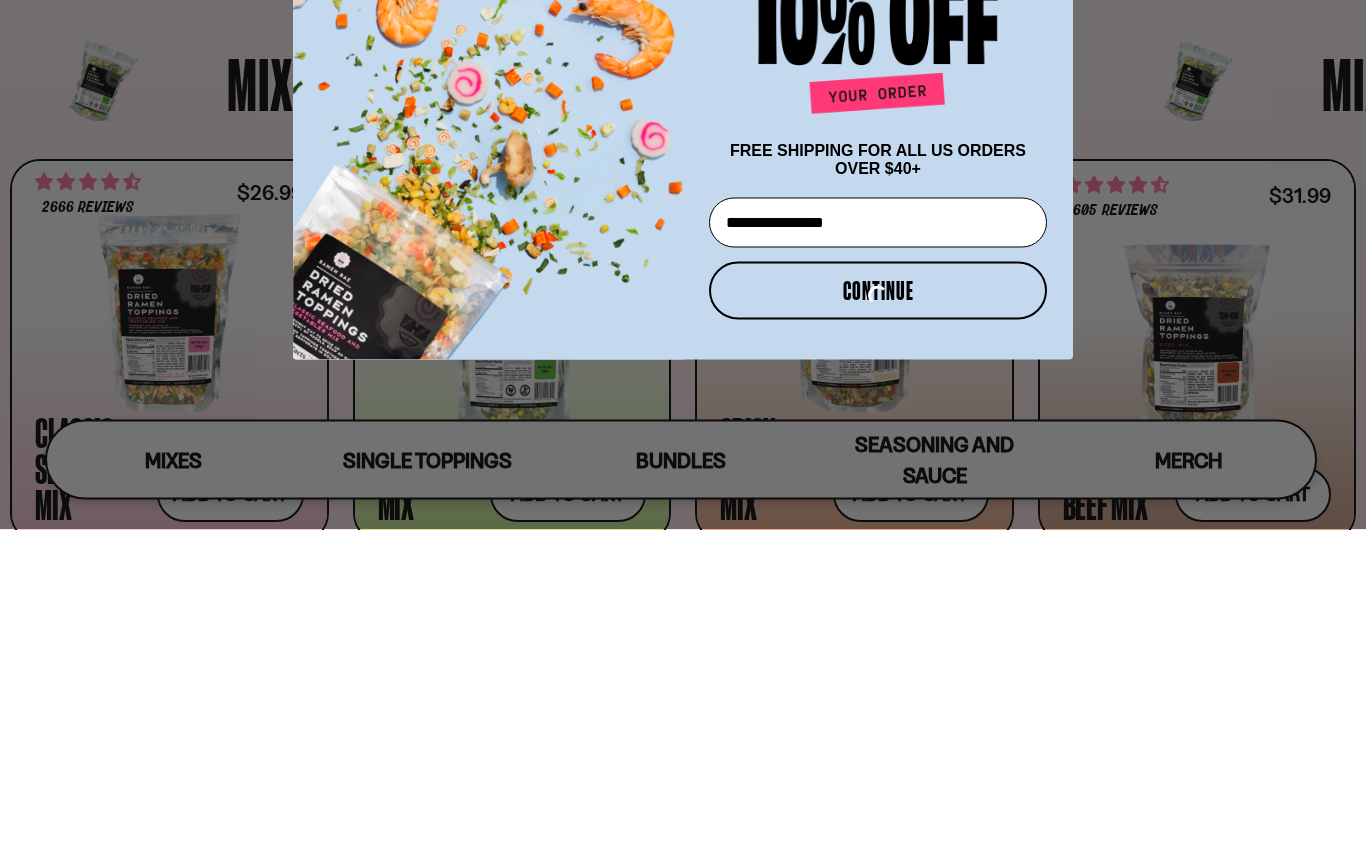 scroll, scrollTop: 674, scrollLeft: 0, axis: vertical 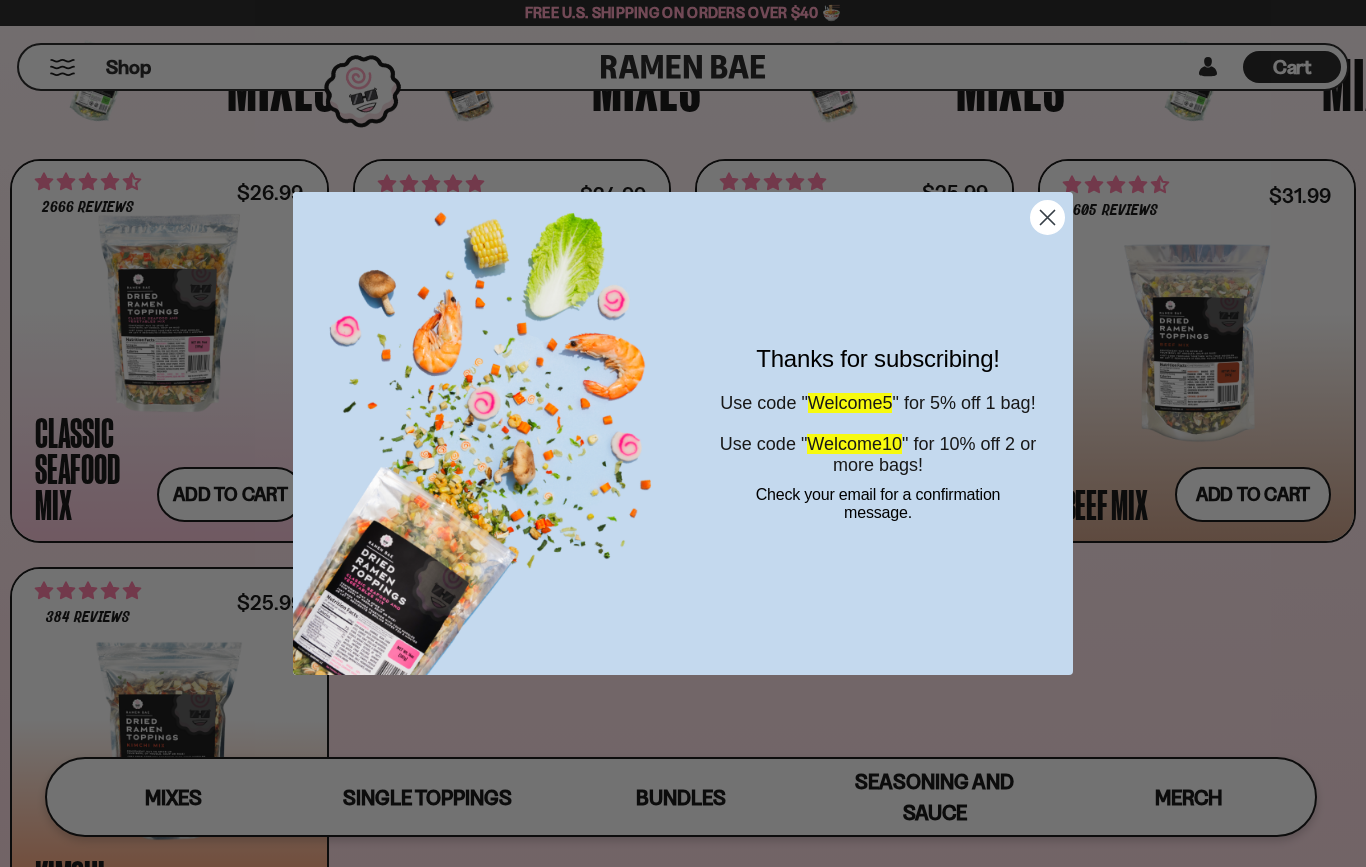 click 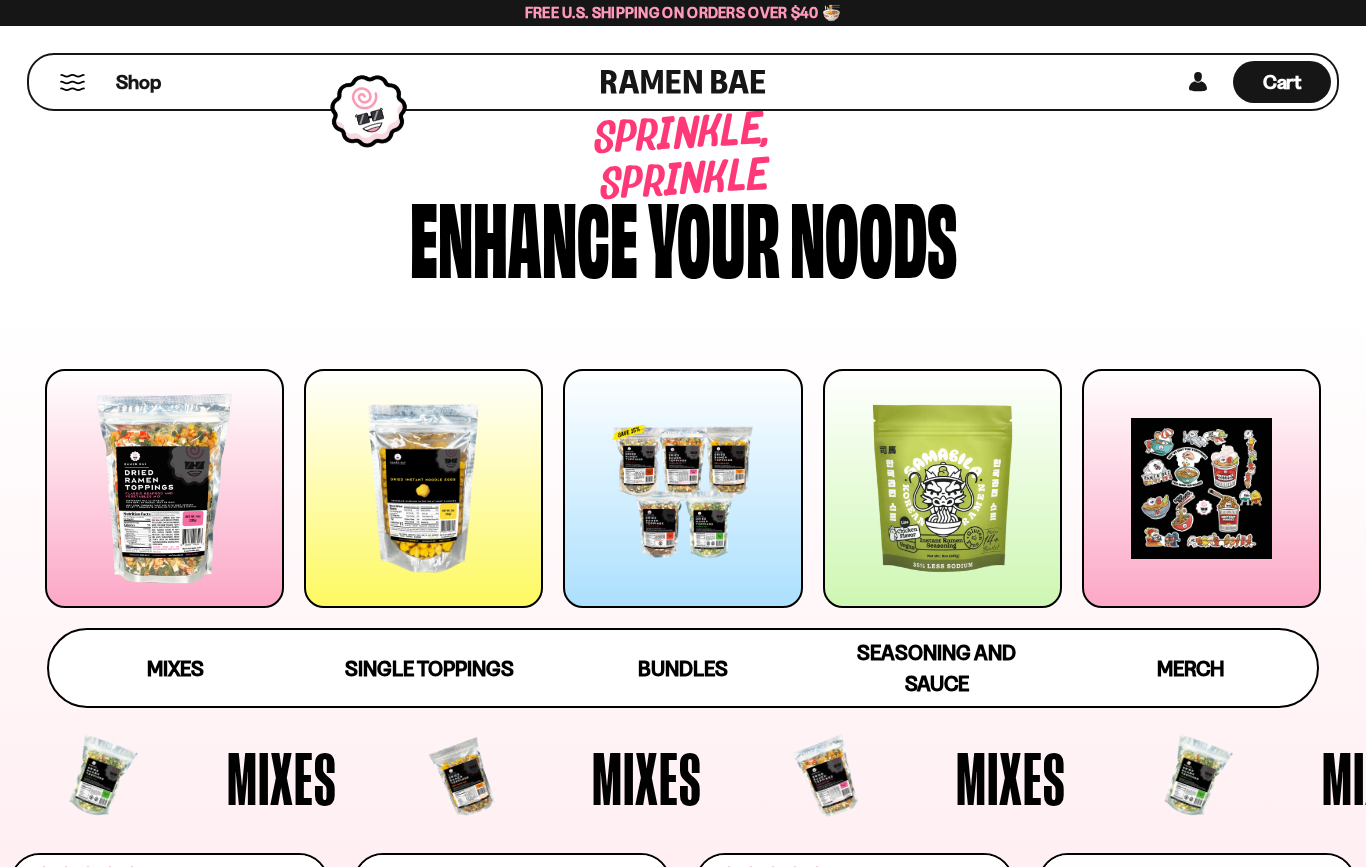 scroll, scrollTop: 4, scrollLeft: 0, axis: vertical 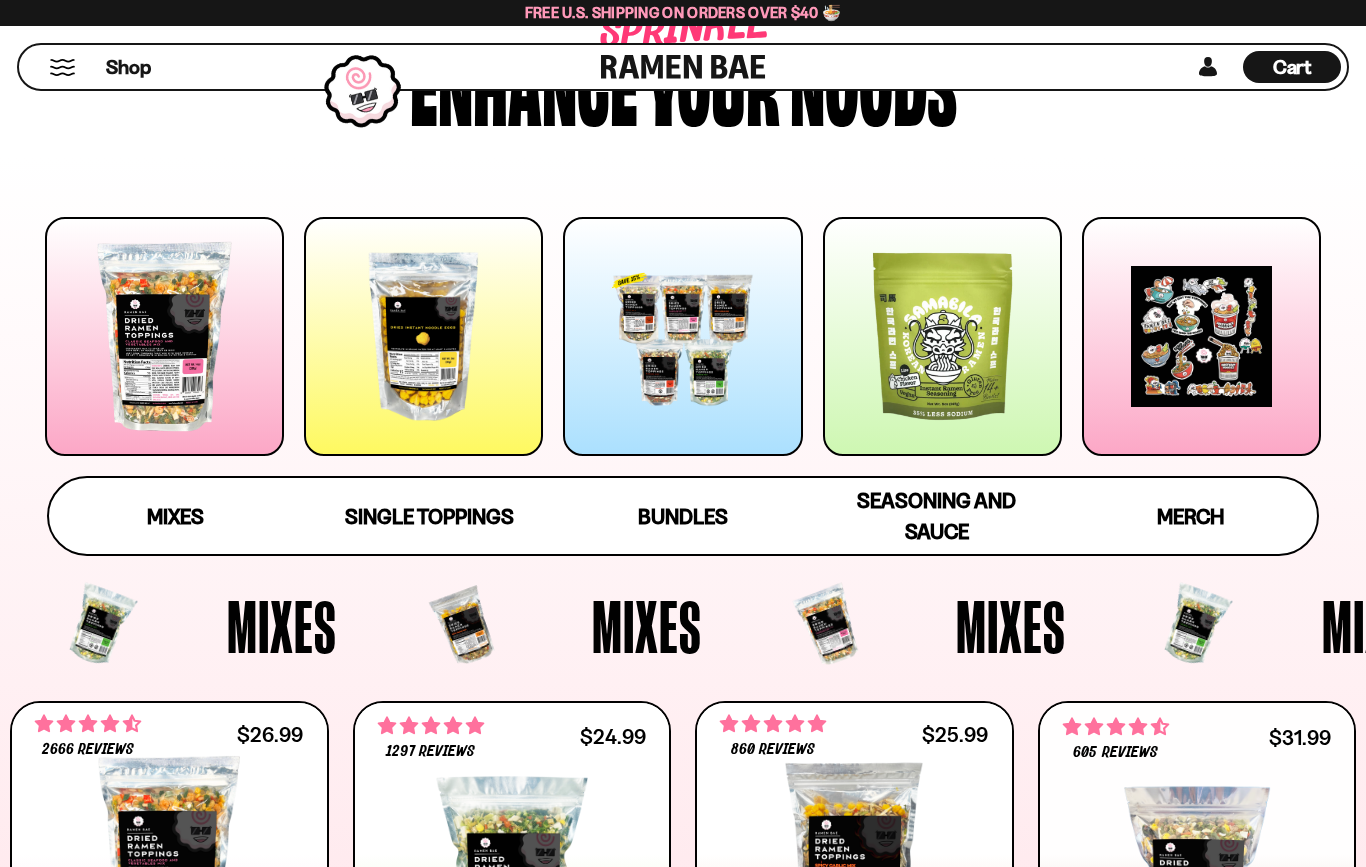 click on "Single Toppings" at bounding box center (429, 516) 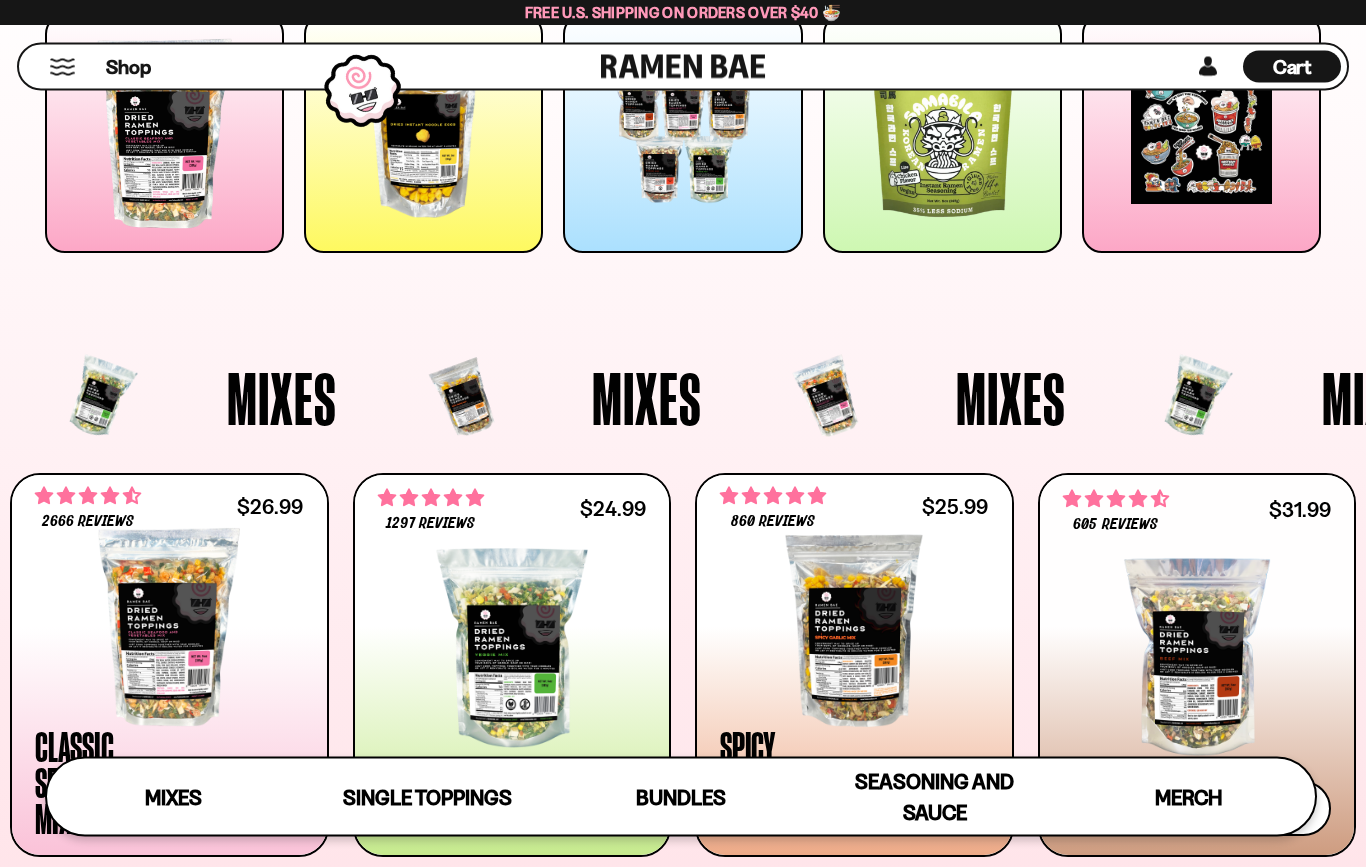scroll, scrollTop: 200, scrollLeft: 0, axis: vertical 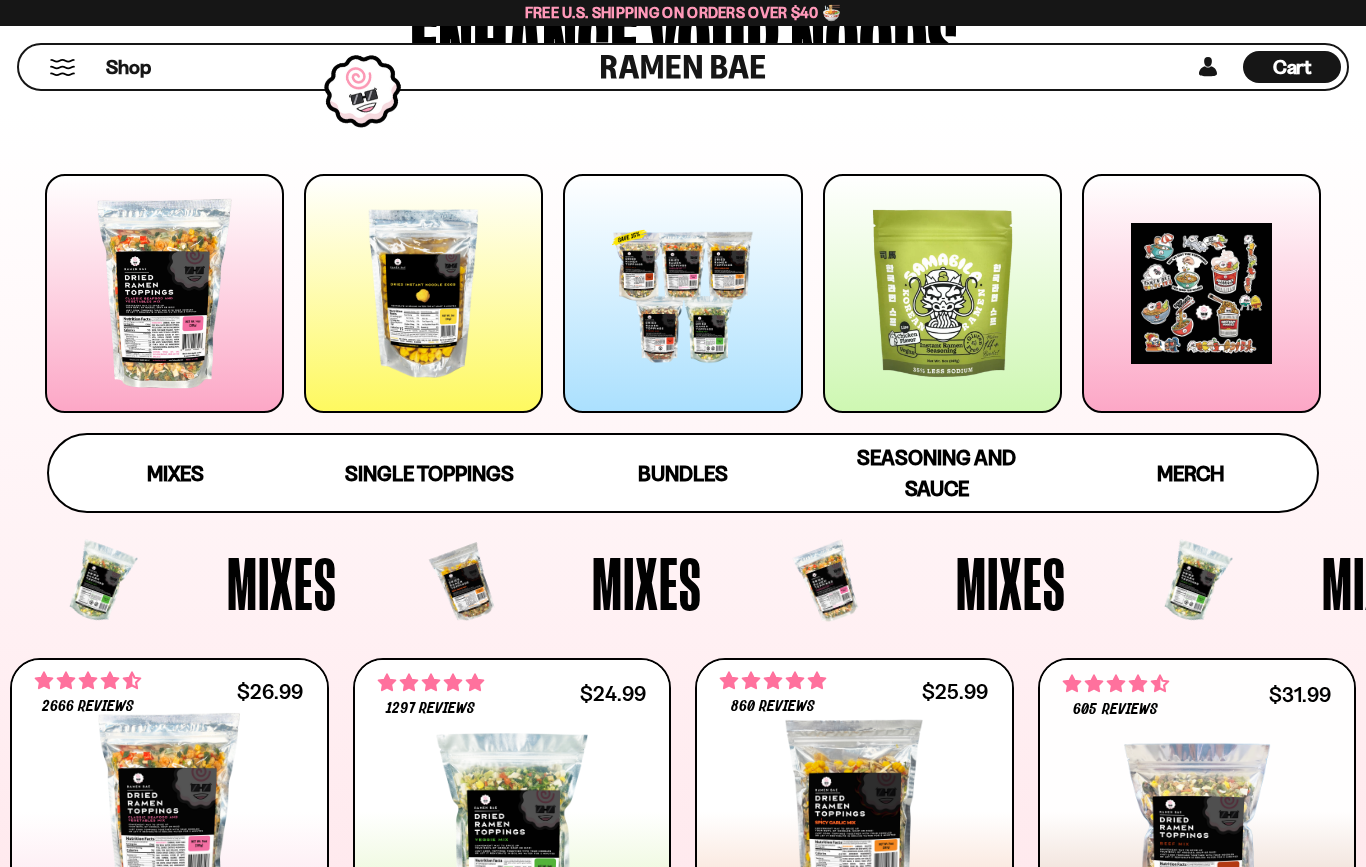 click at bounding box center [164, 293] 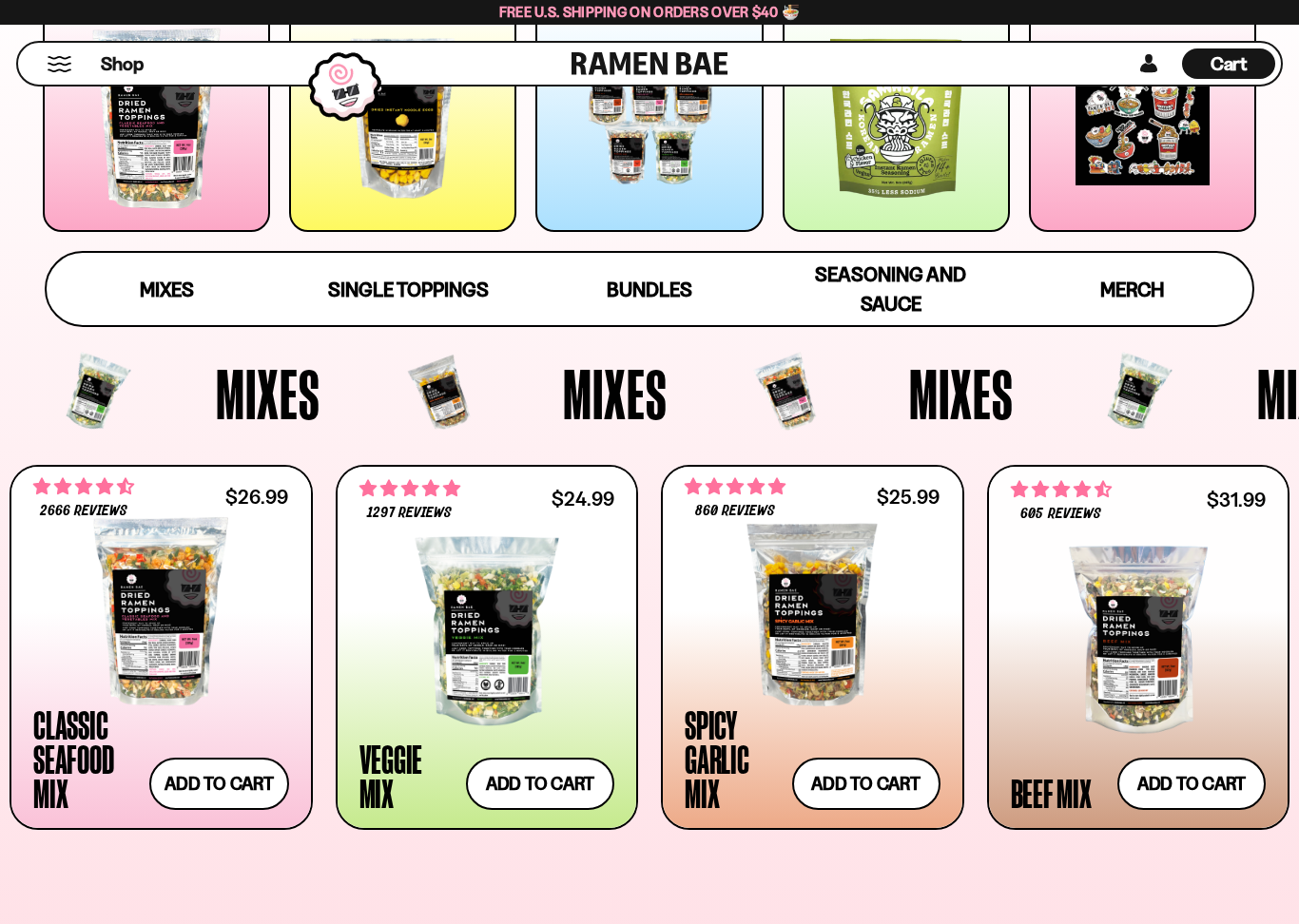 scroll, scrollTop: 352, scrollLeft: 0, axis: vertical 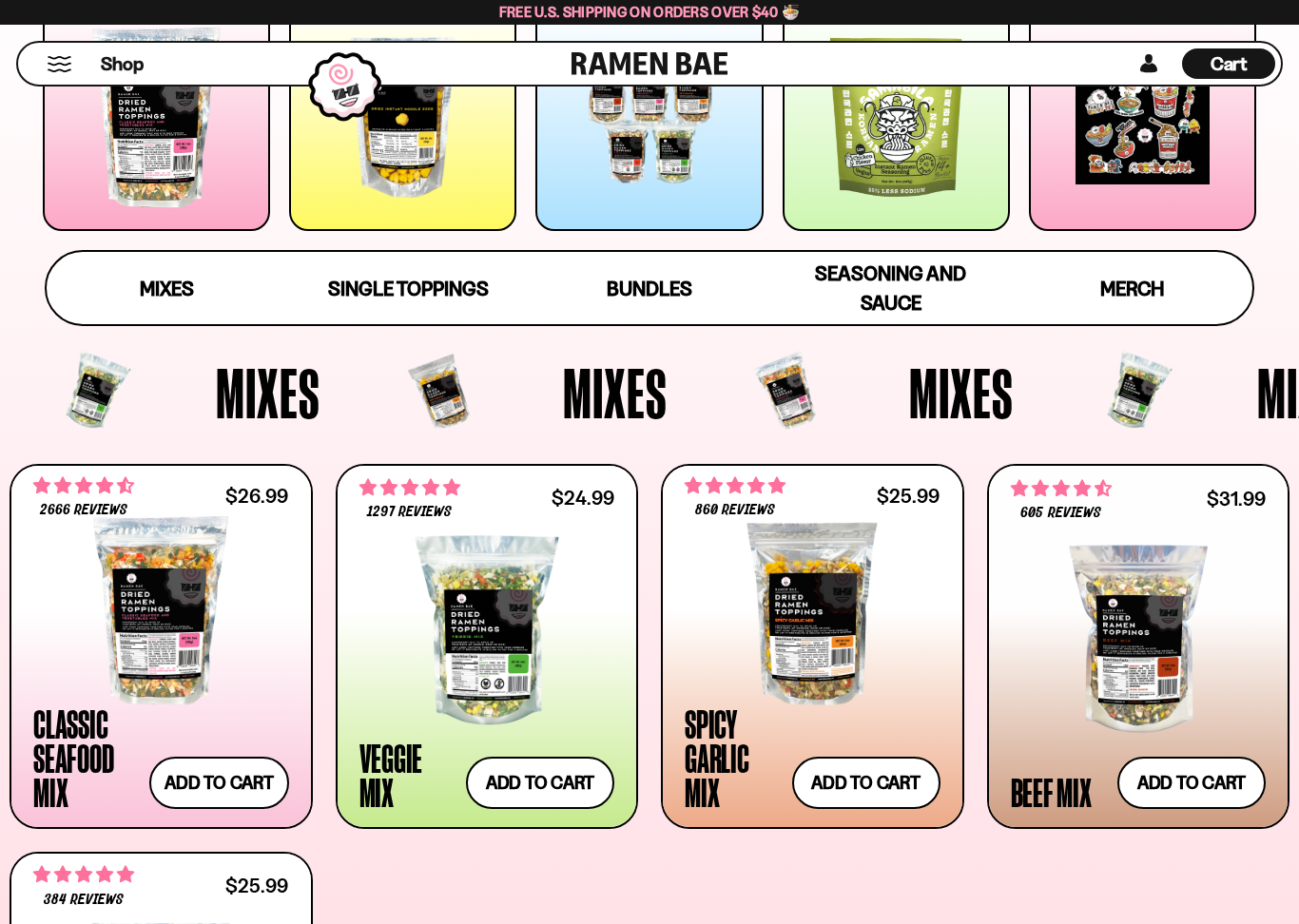click at bounding box center [1138, 639] 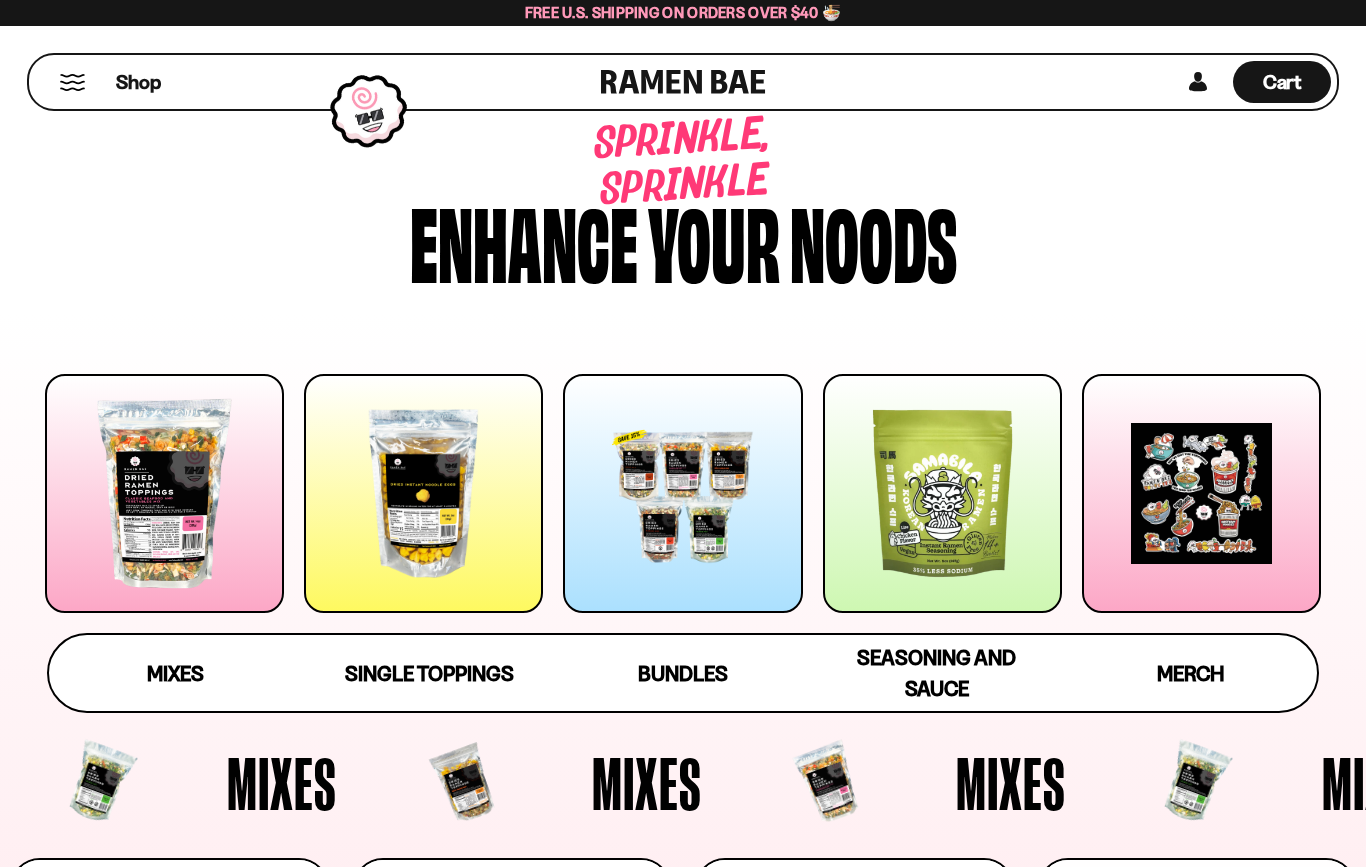 scroll, scrollTop: 370, scrollLeft: 0, axis: vertical 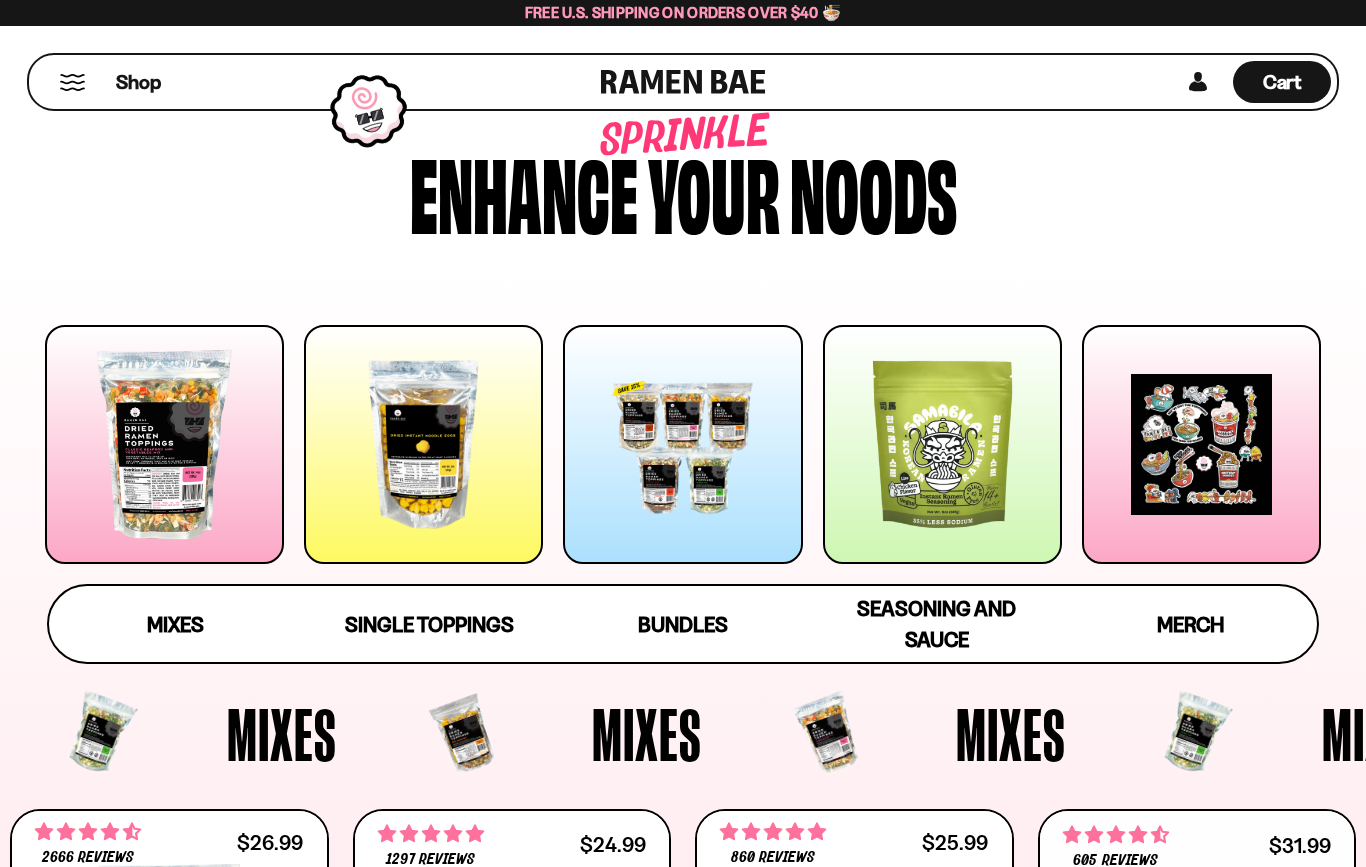 click at bounding box center (164, 444) 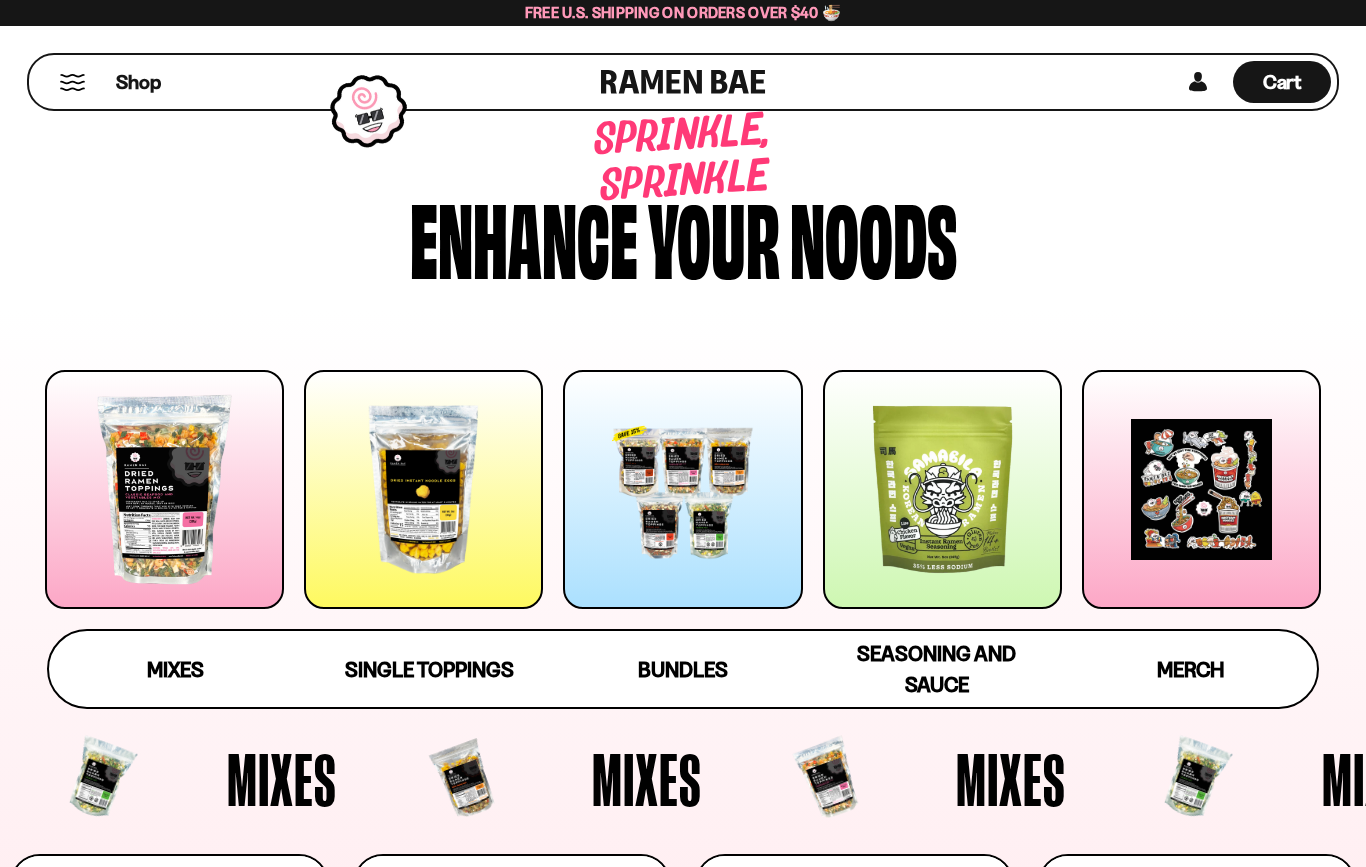 scroll, scrollTop: 0, scrollLeft: 0, axis: both 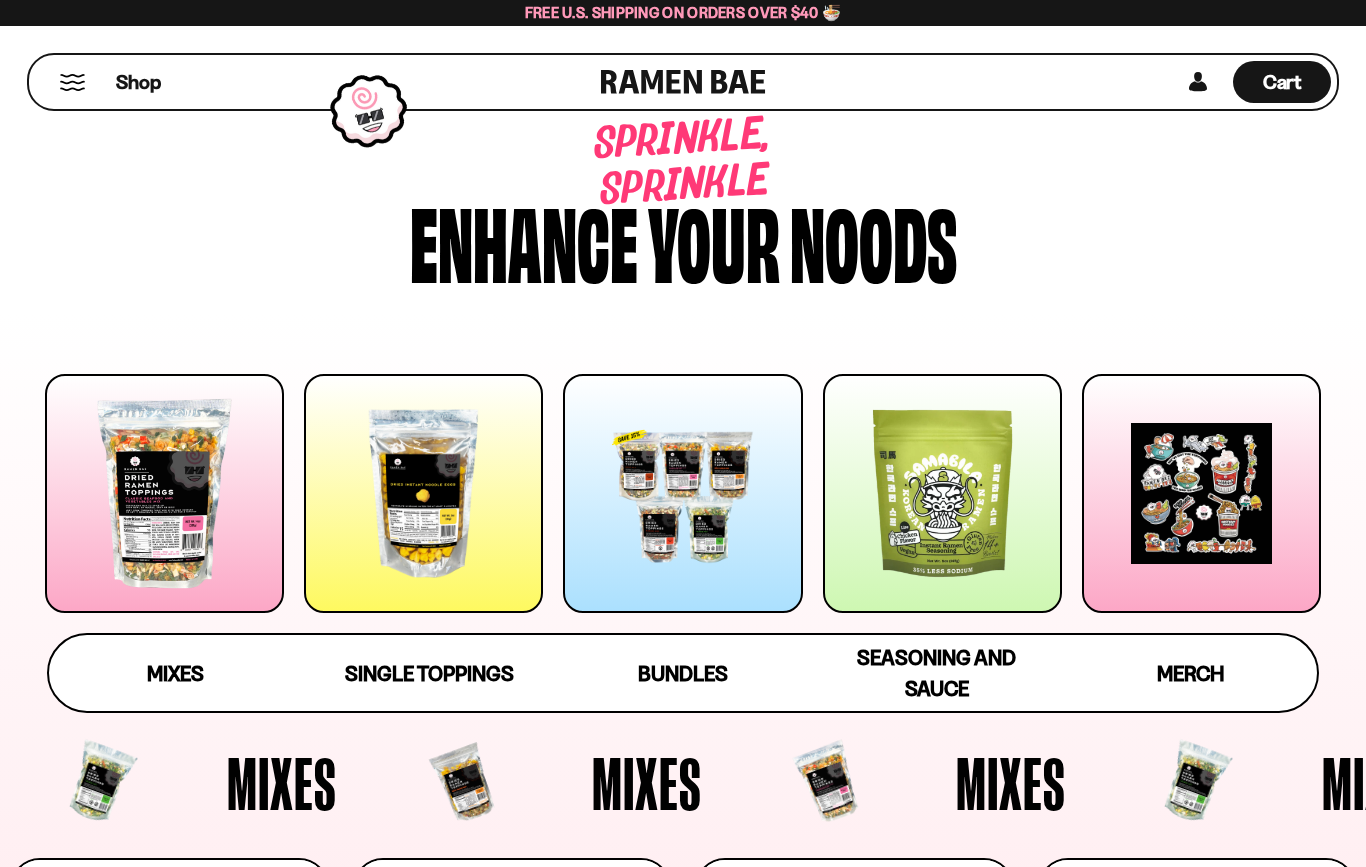 click at bounding box center (164, 493) 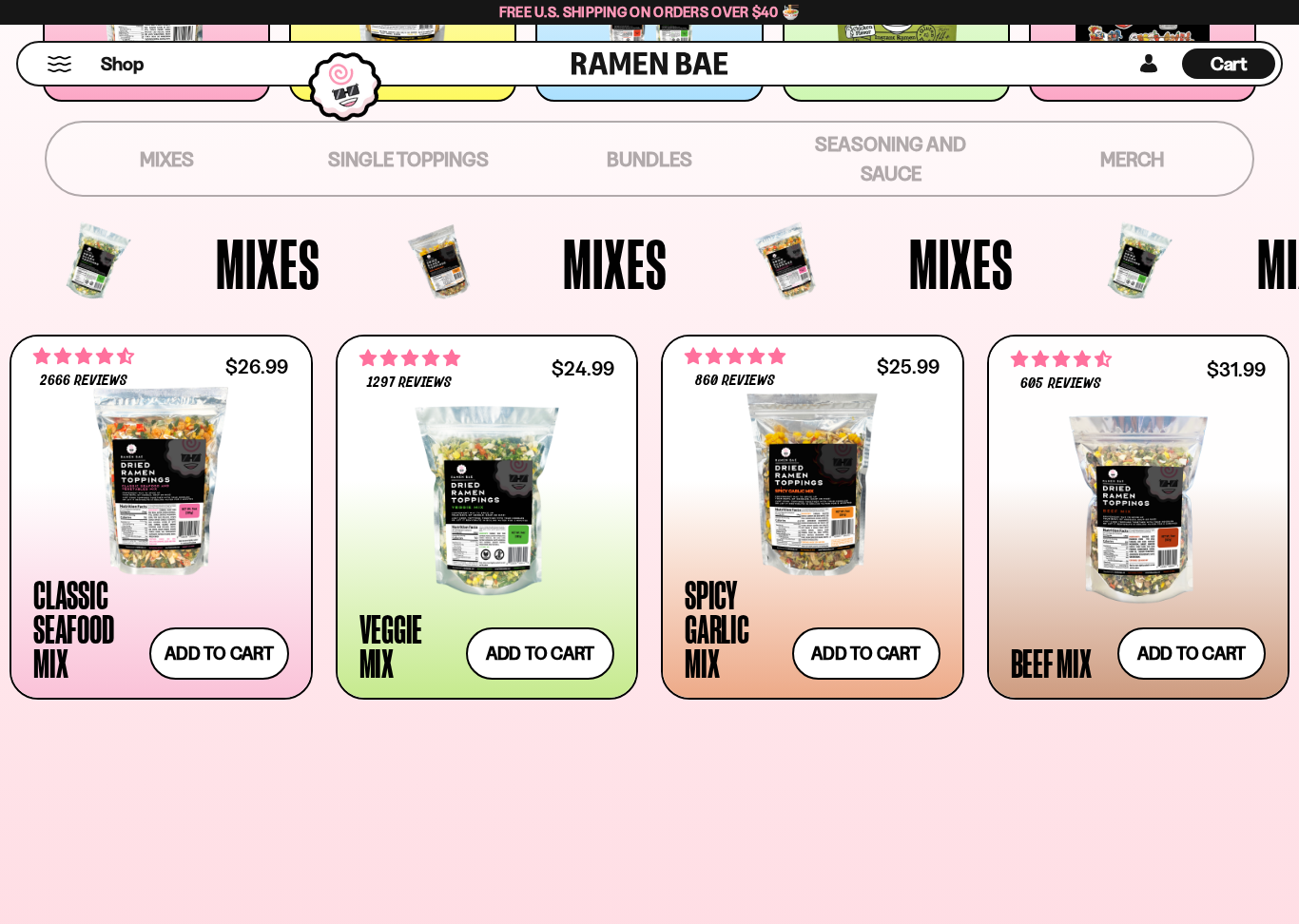 scroll, scrollTop: 518, scrollLeft: 0, axis: vertical 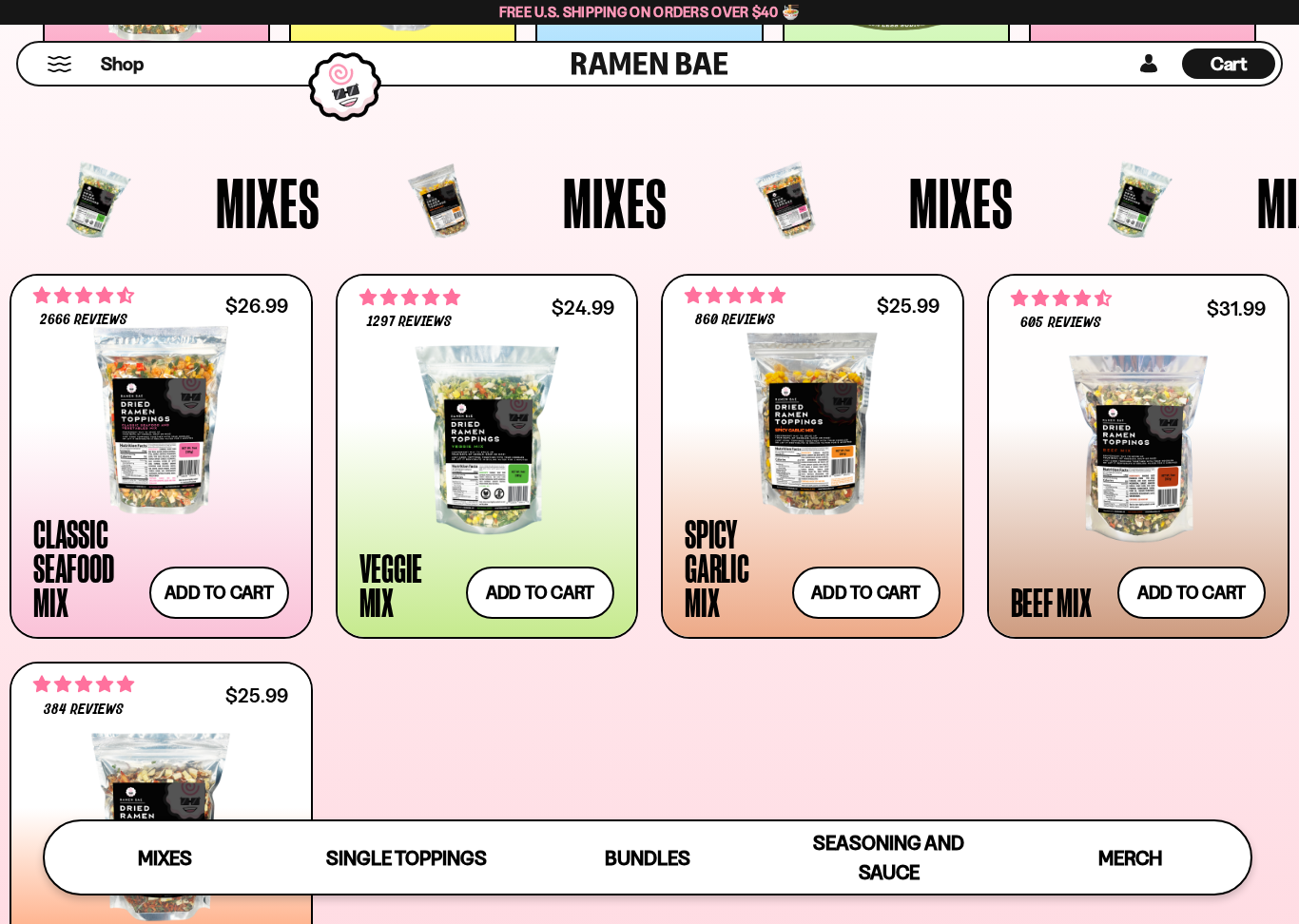 click at bounding box center [161, 420] 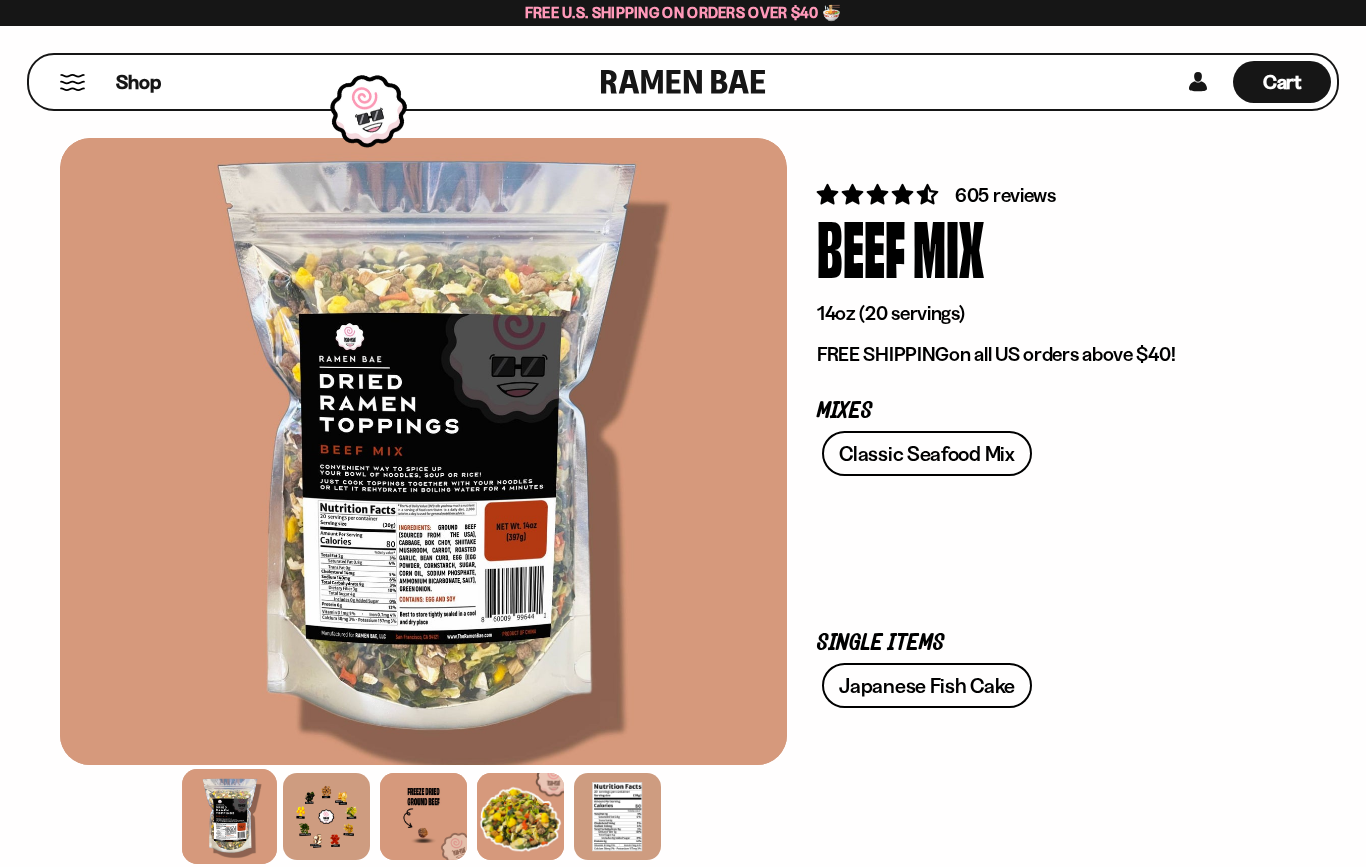 scroll, scrollTop: 0, scrollLeft: 0, axis: both 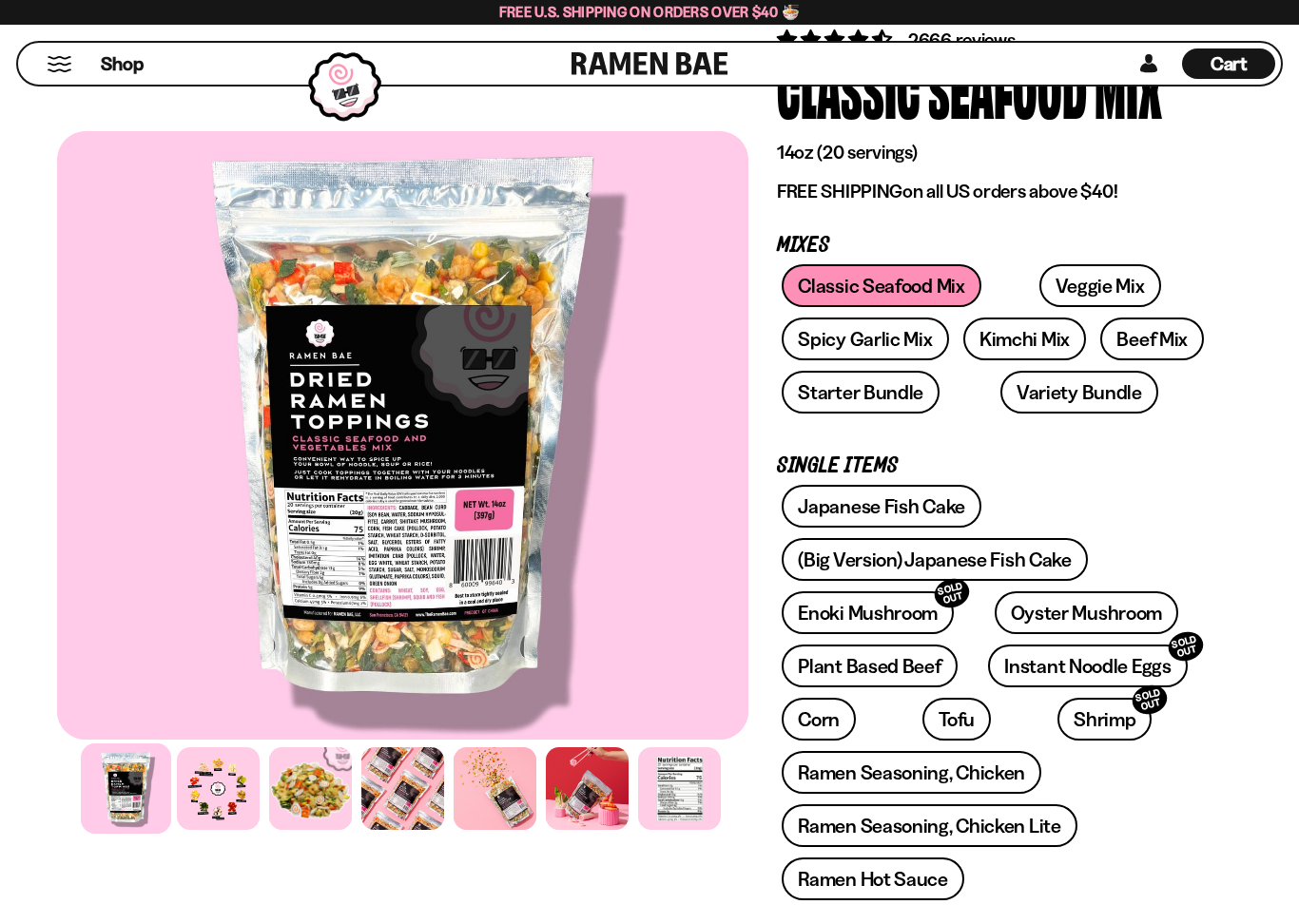 click on "Instant Noodle Eggs
SOLD OUT" at bounding box center [1087, 665] 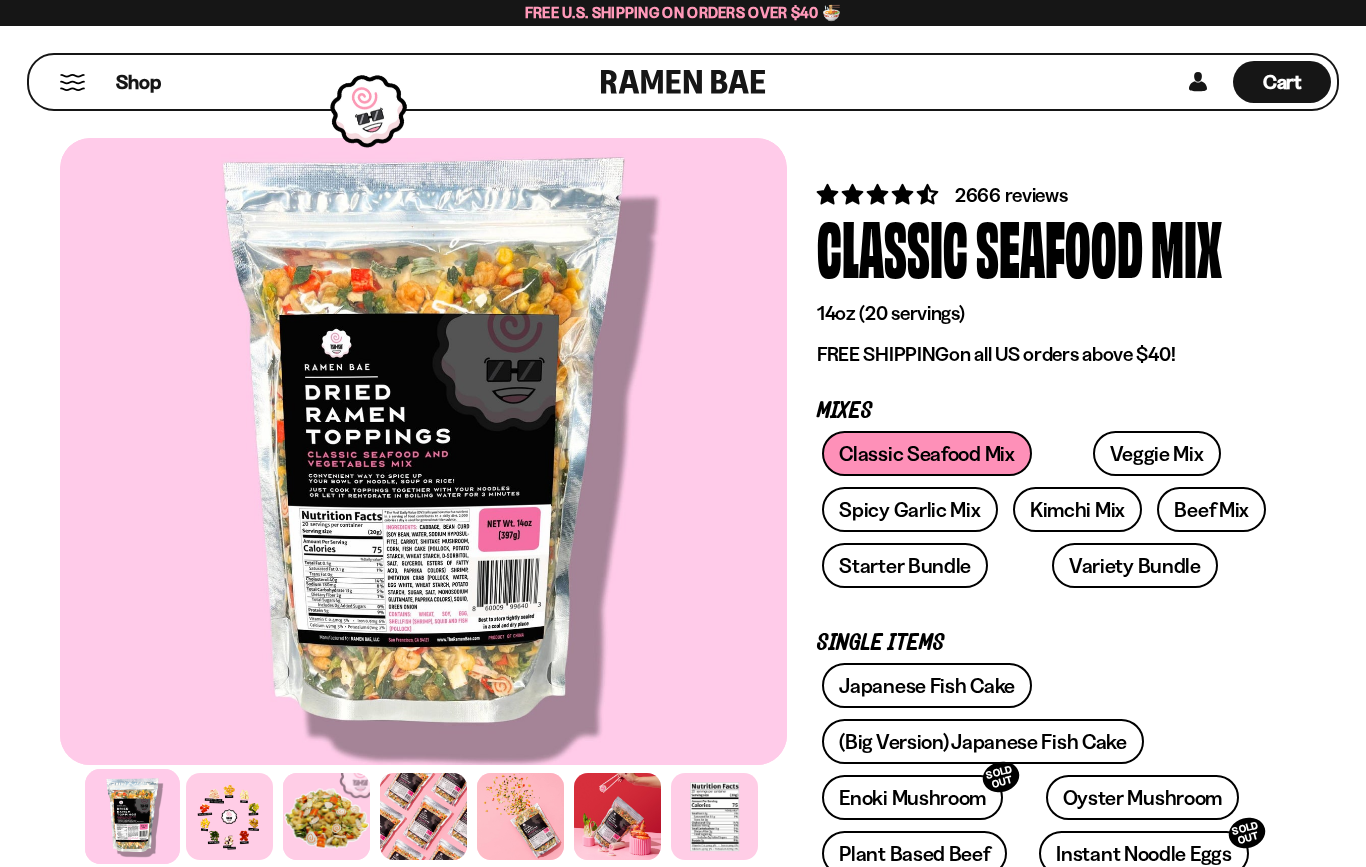 scroll, scrollTop: 153, scrollLeft: 0, axis: vertical 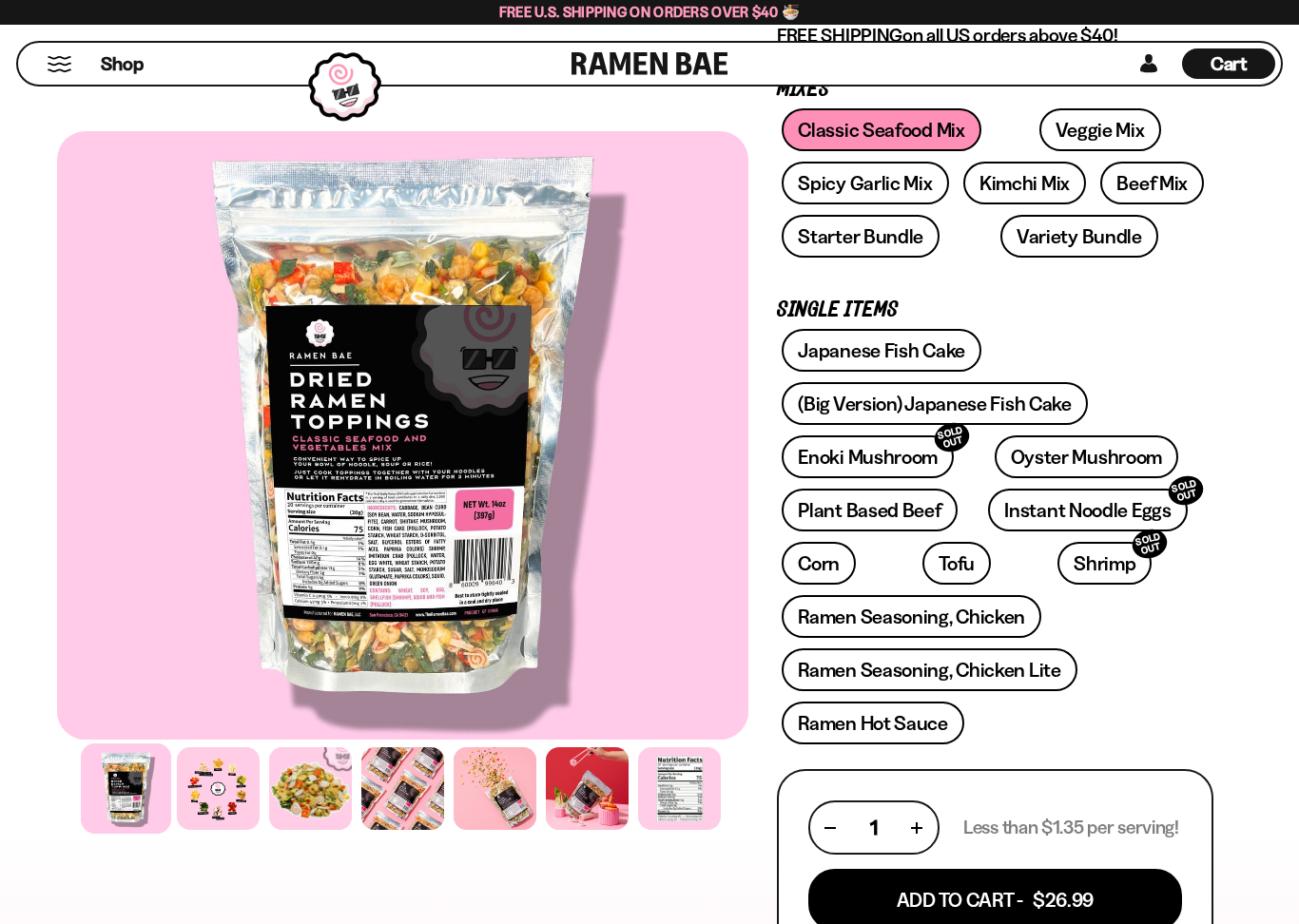 click on "Corn" at bounding box center (819, 563) 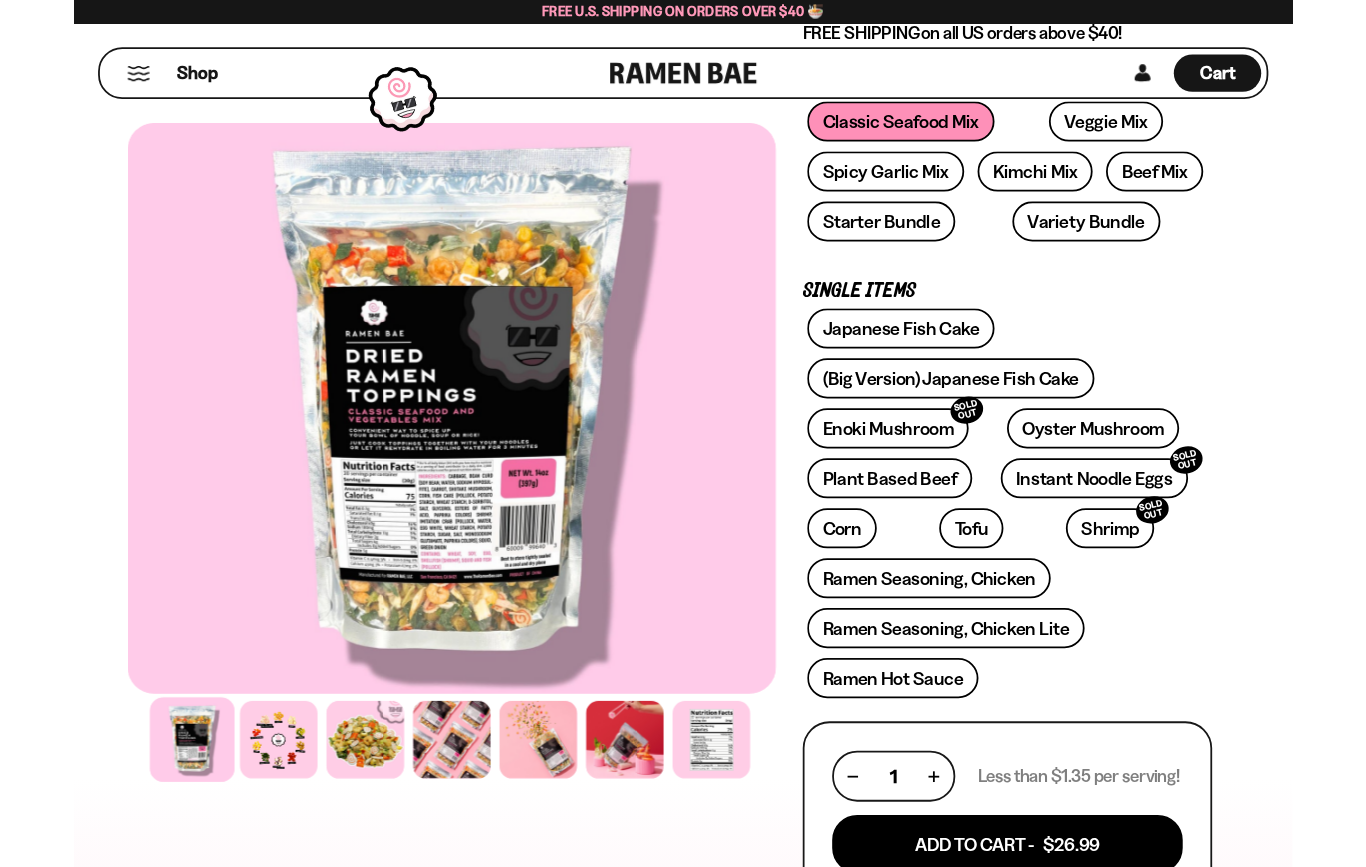 scroll, scrollTop: 317, scrollLeft: 0, axis: vertical 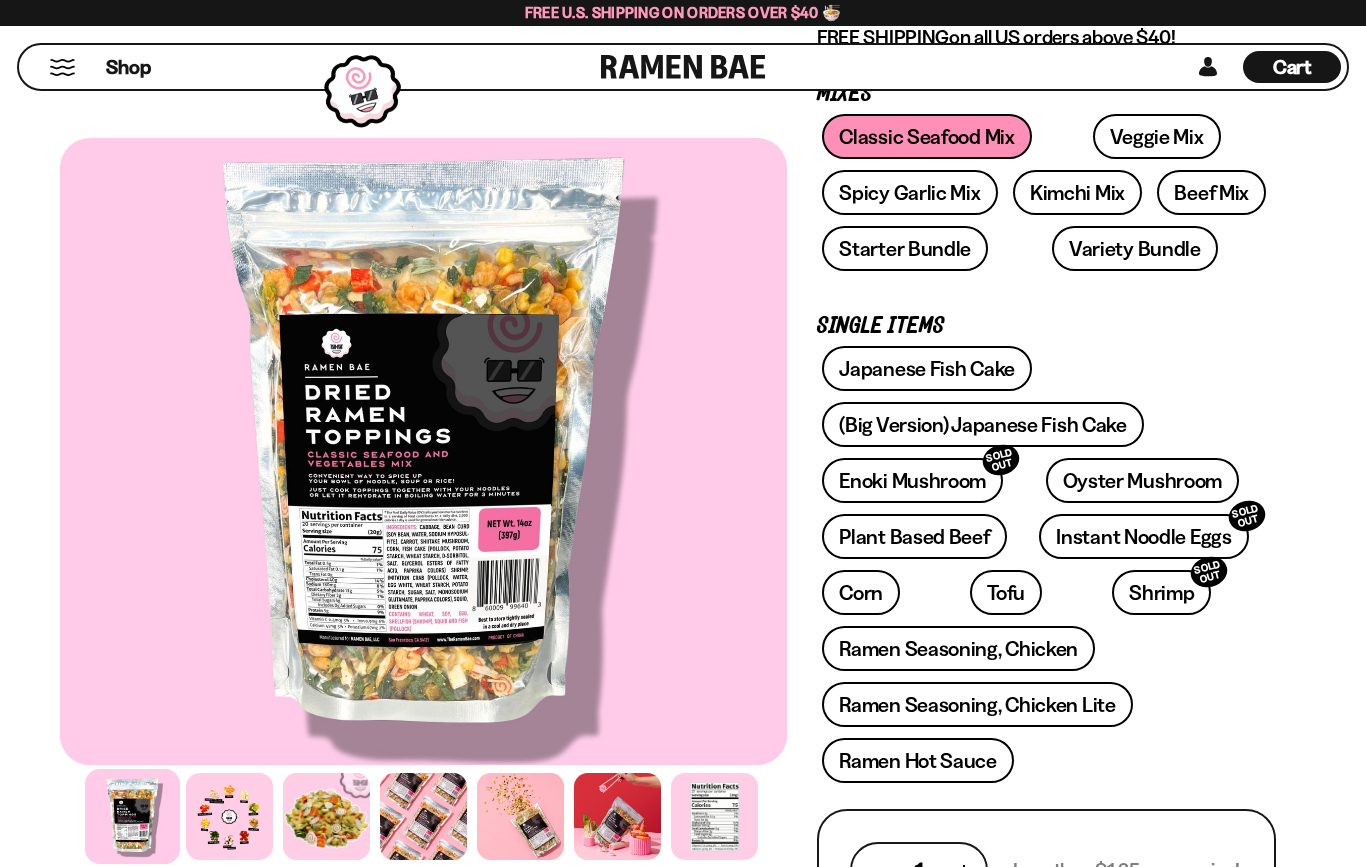 click on "Spicy Garlic Mix" at bounding box center [909, 192] 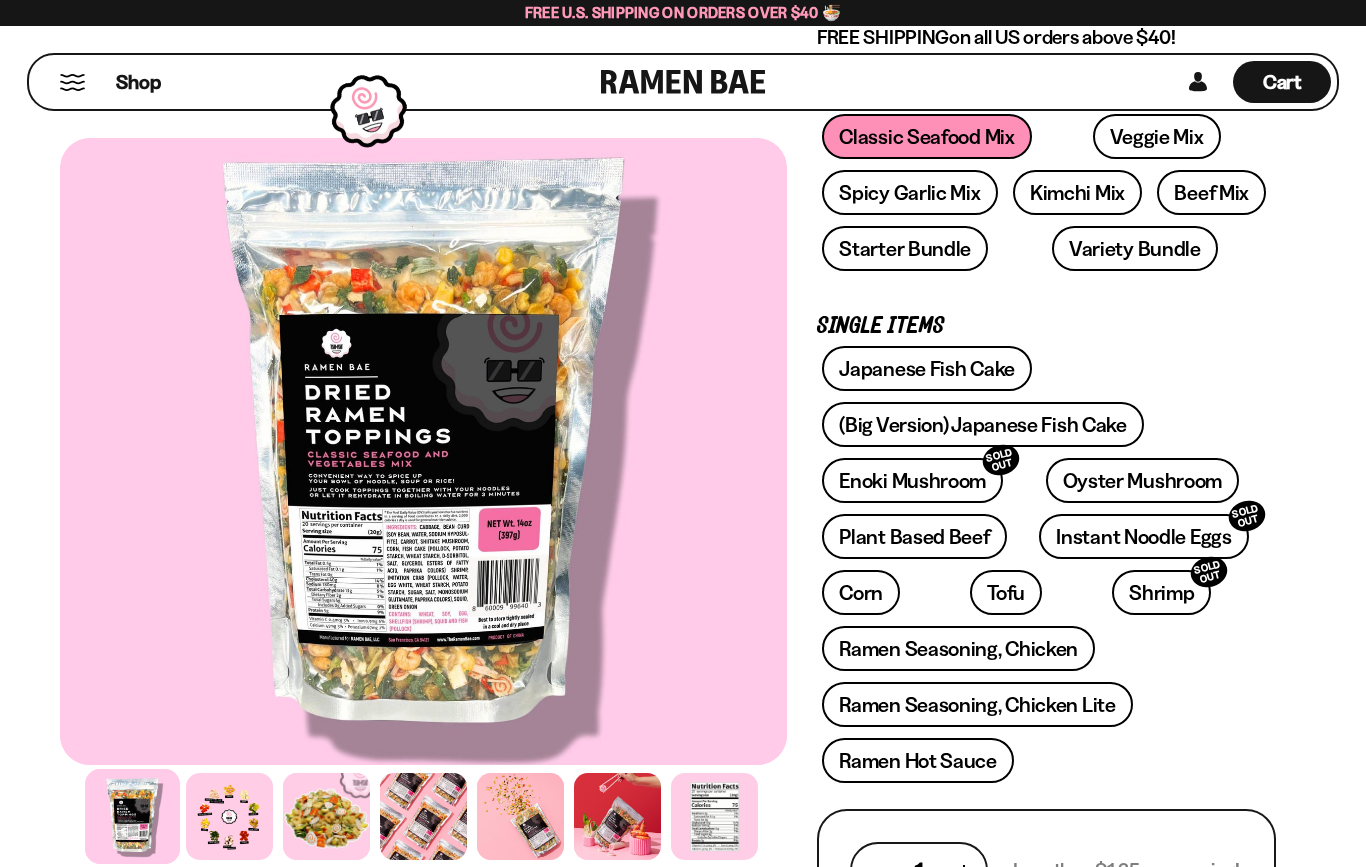 scroll, scrollTop: 317, scrollLeft: 0, axis: vertical 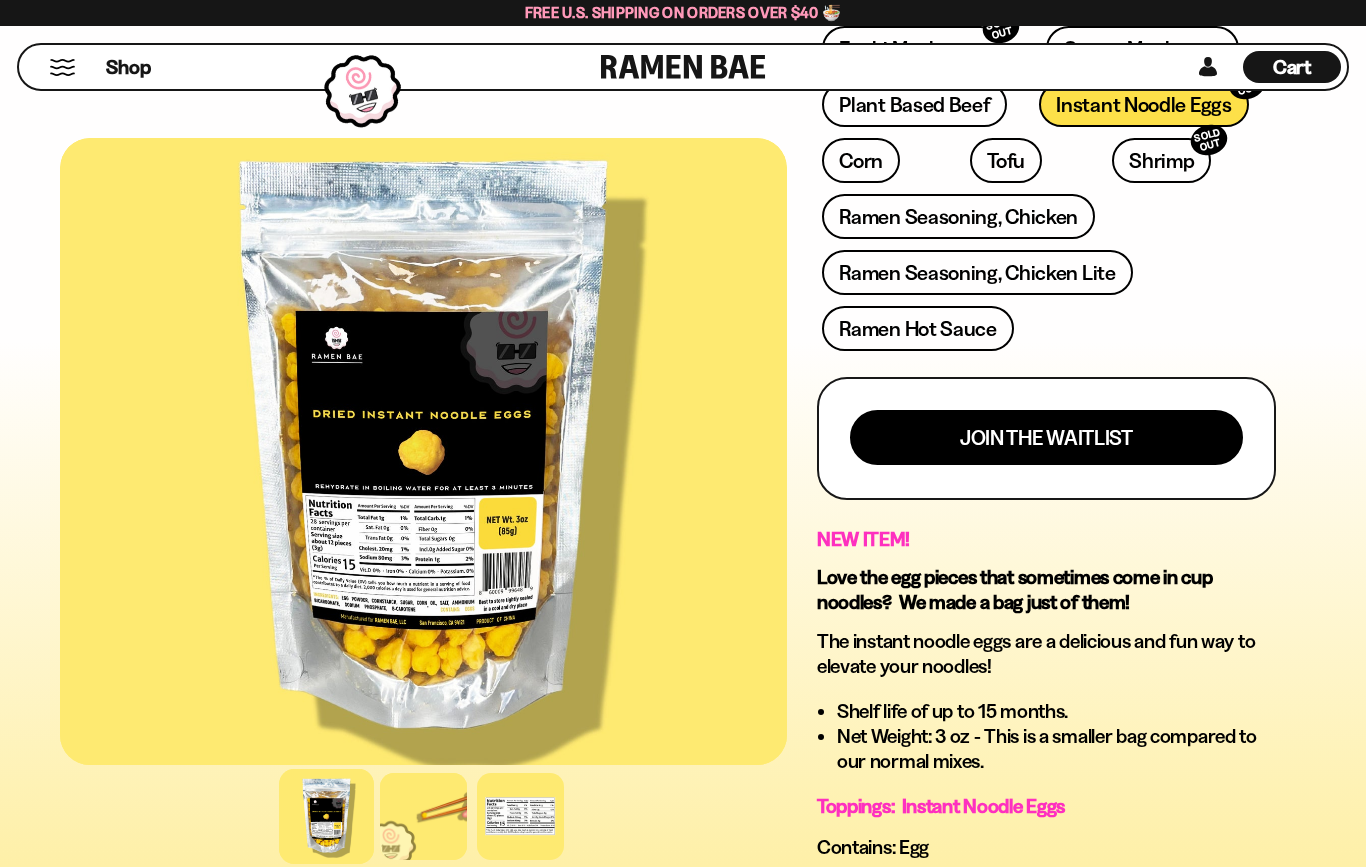 click at bounding box center [423, 816] 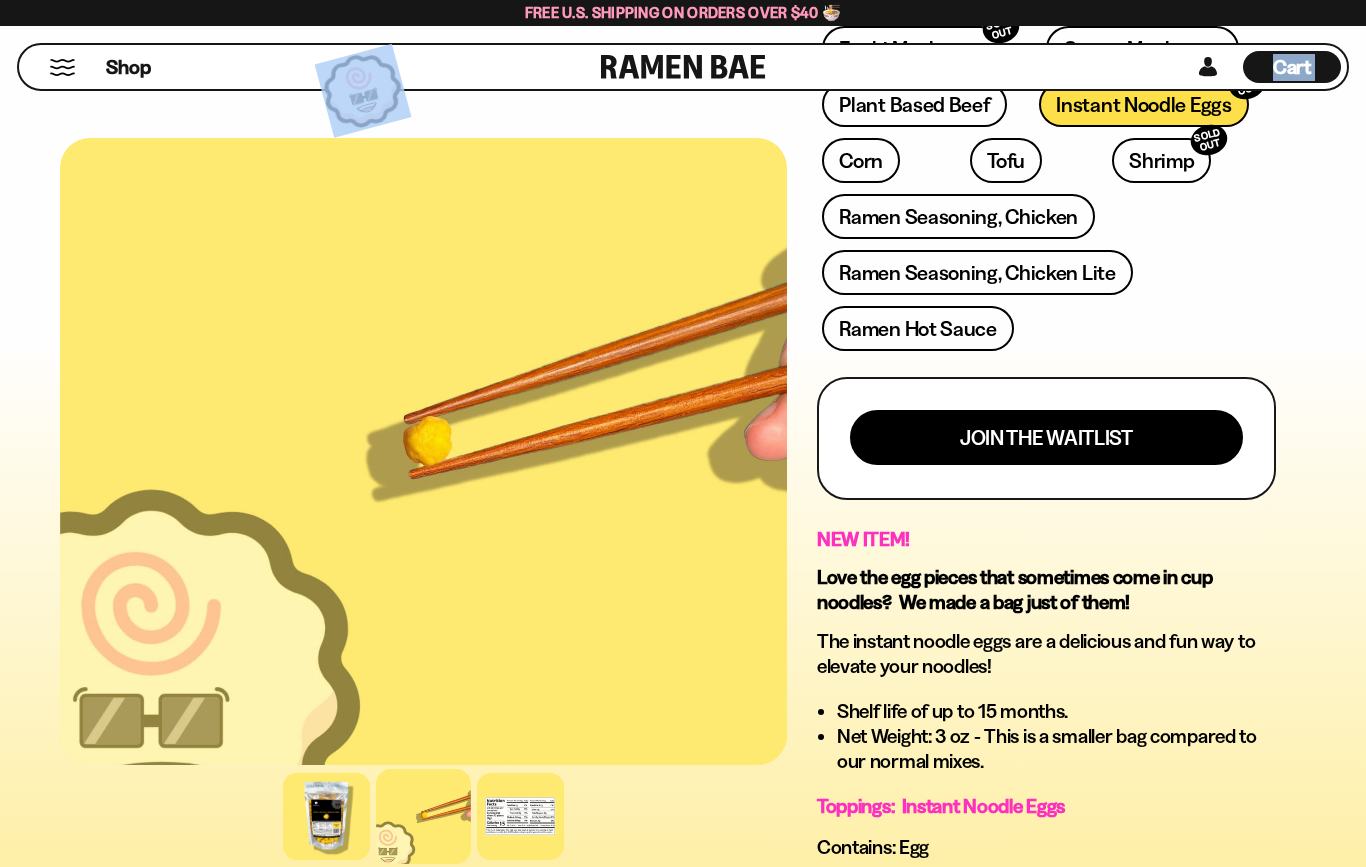 click at bounding box center (520, 816) 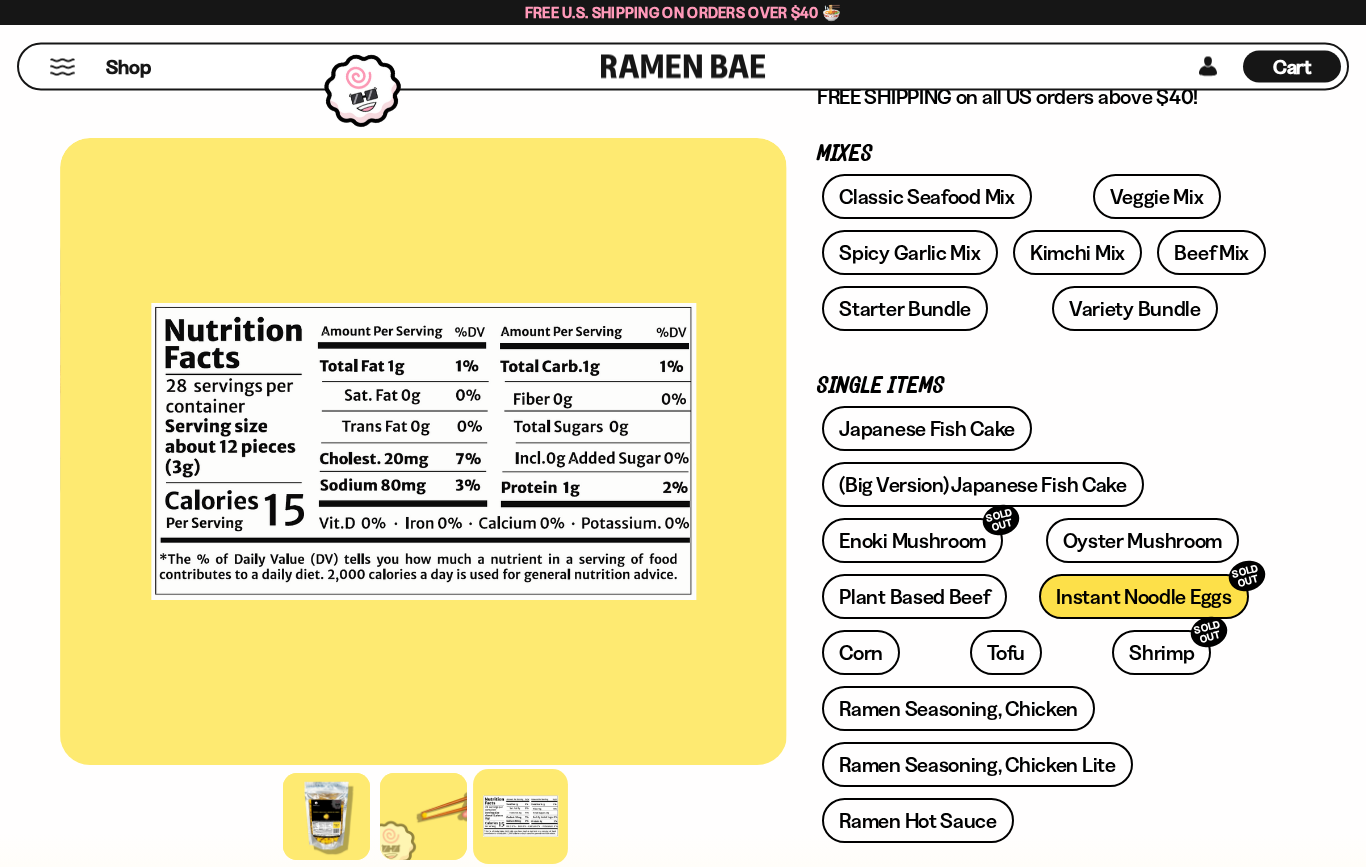 scroll, scrollTop: 0, scrollLeft: 0, axis: both 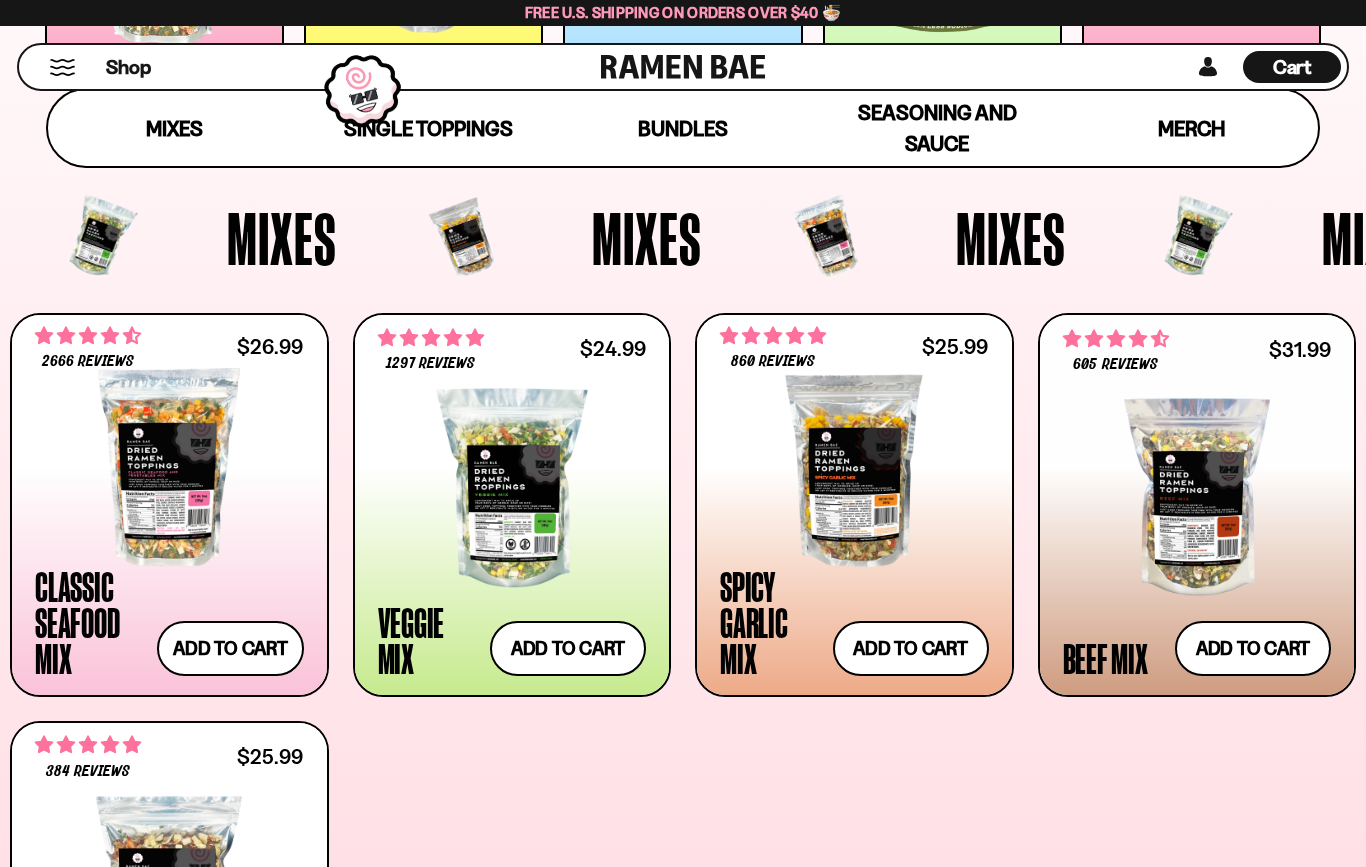 click on "Seasoning and Sauce" at bounding box center [937, 128] 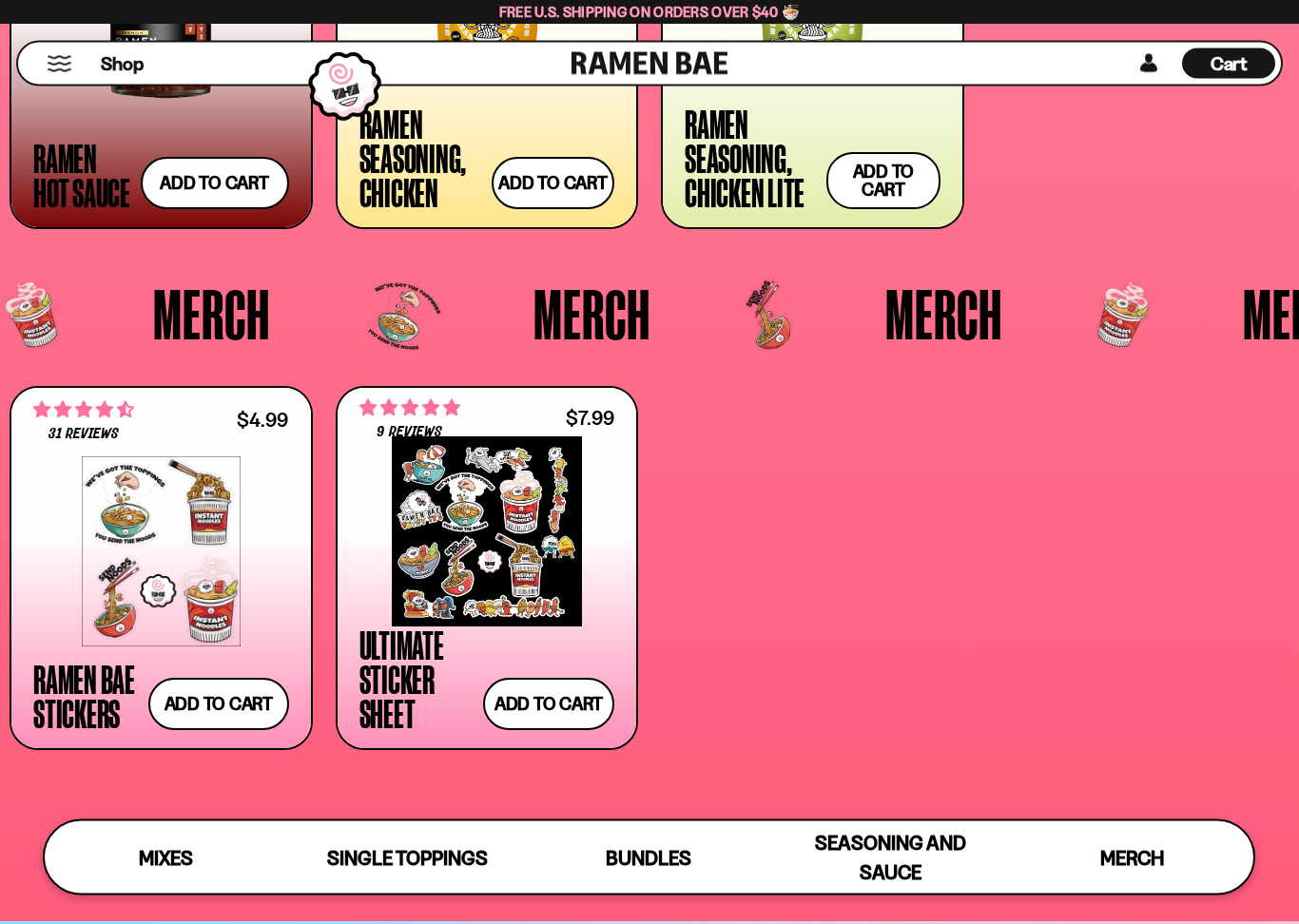 scroll, scrollTop: 4815, scrollLeft: 0, axis: vertical 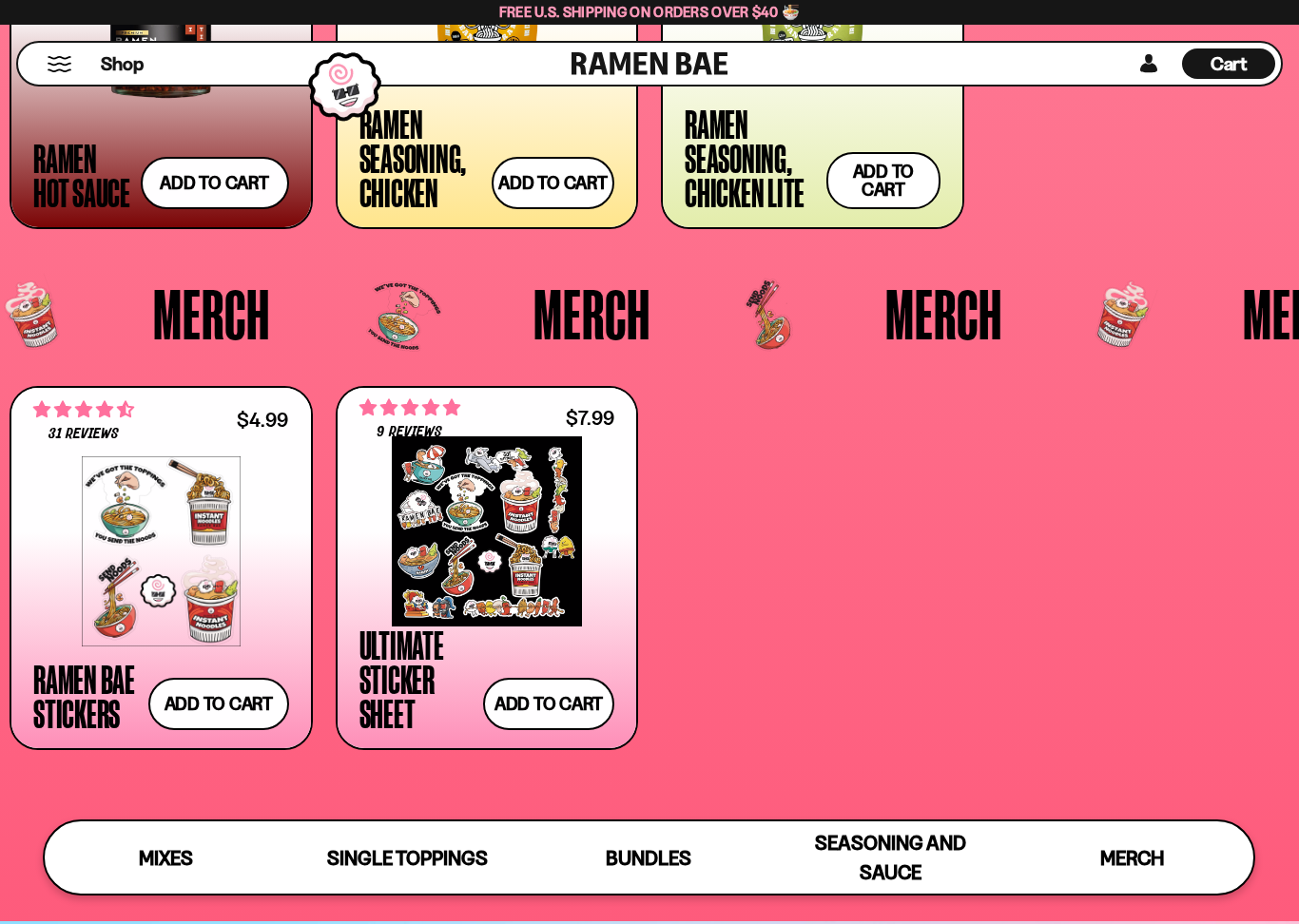 click on "Merch" at bounding box center [591, 314] 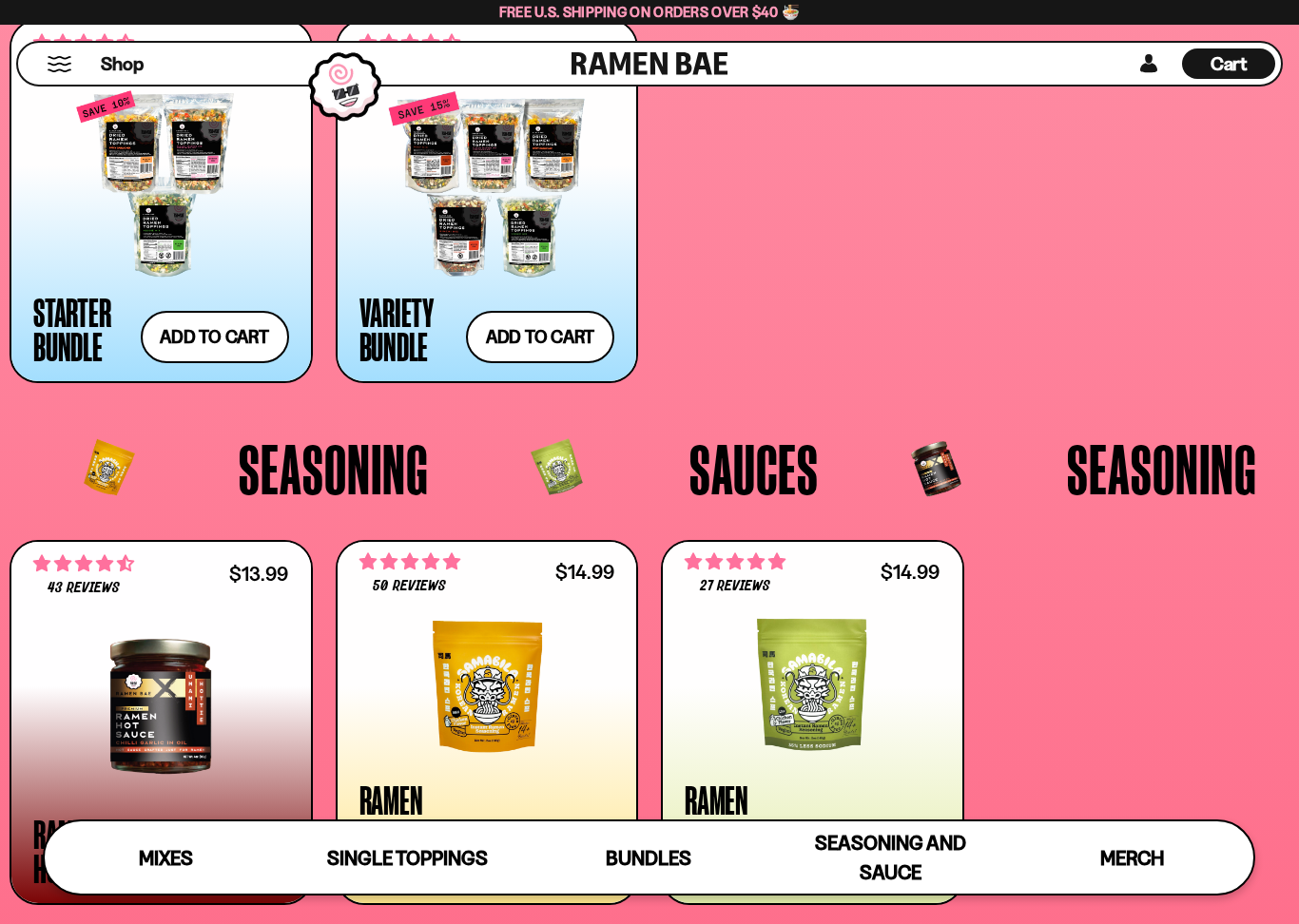 scroll, scrollTop: 4138, scrollLeft: 0, axis: vertical 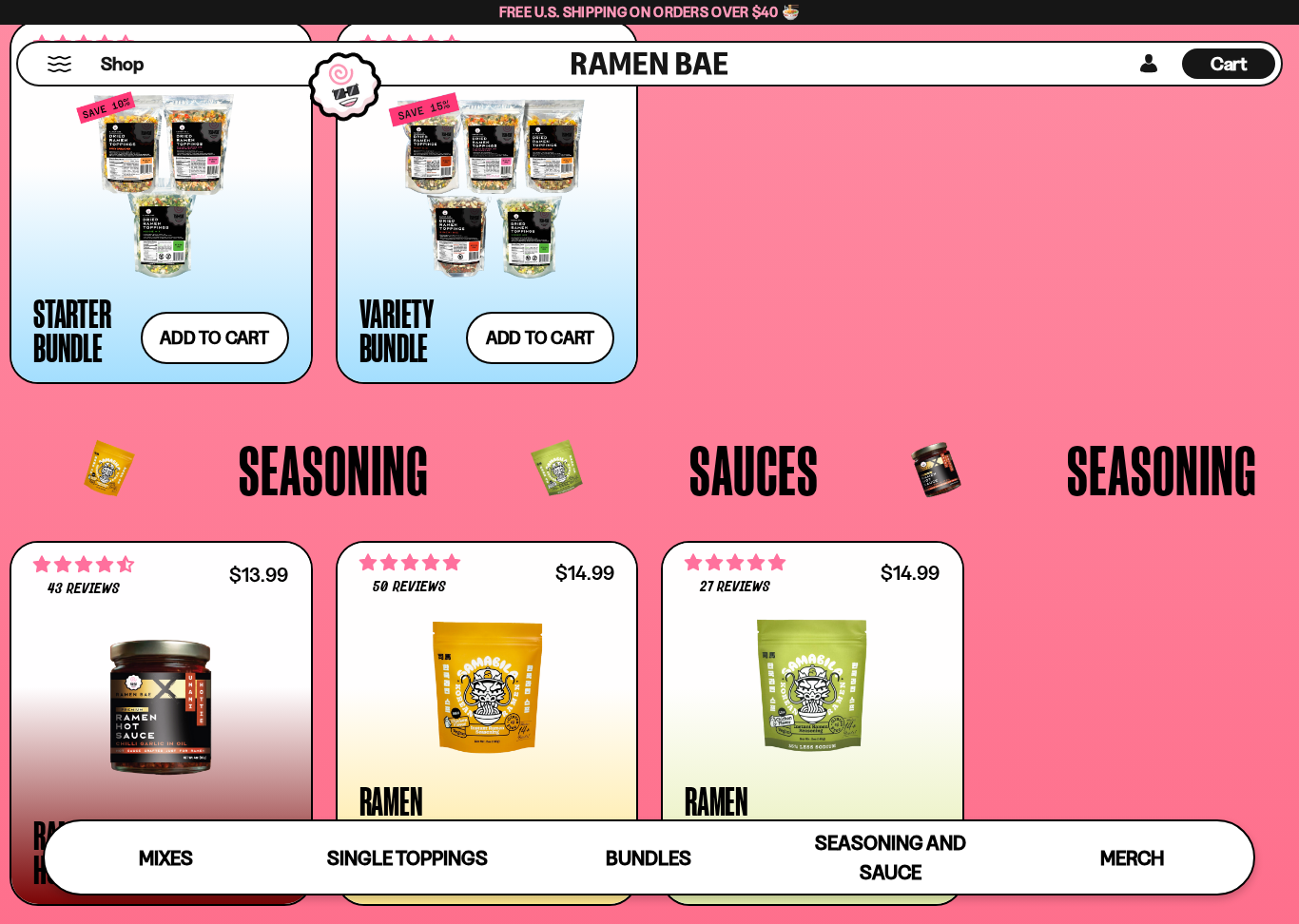click at bounding box center [161, 185] 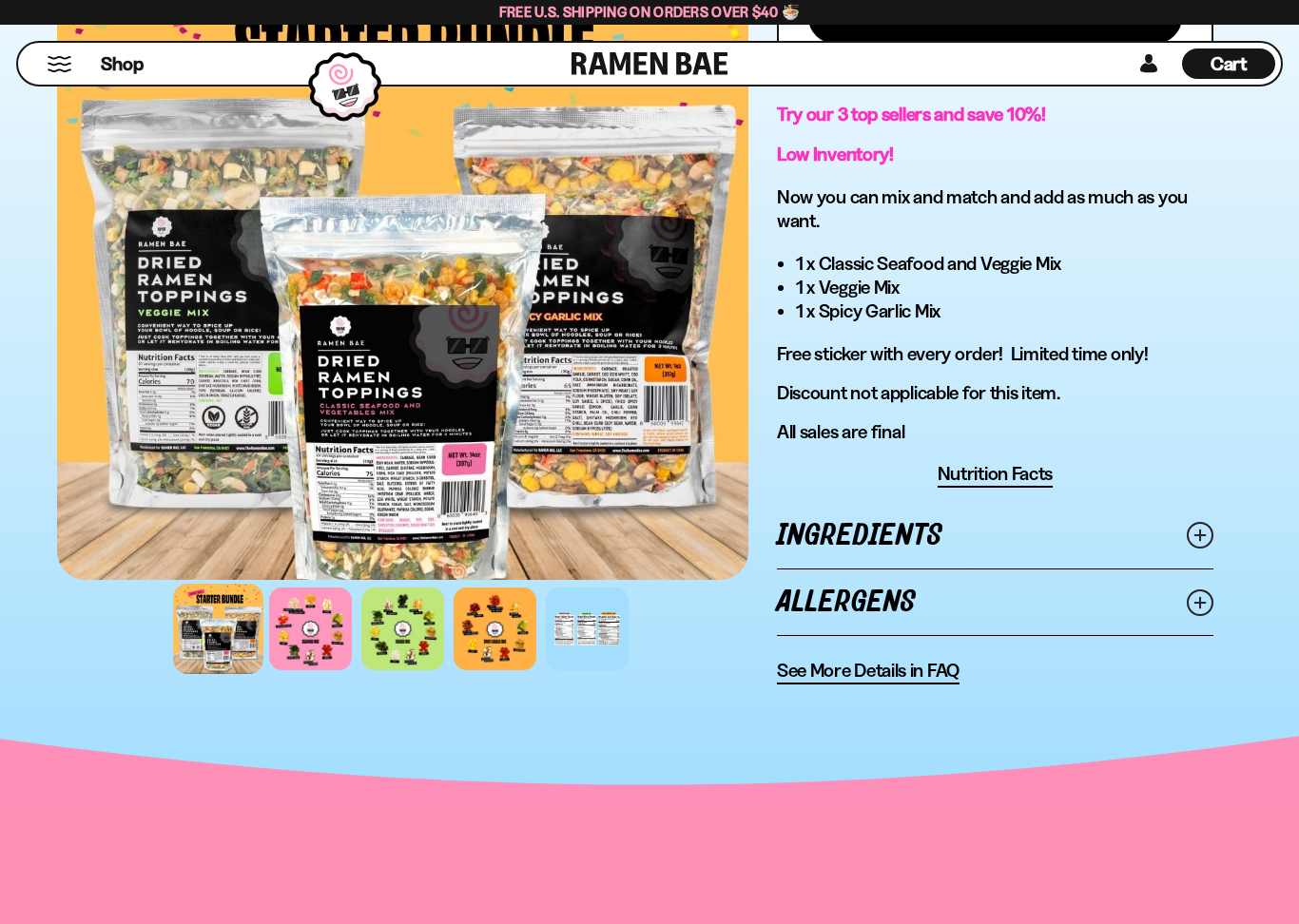 scroll, scrollTop: 1196, scrollLeft: 0, axis: vertical 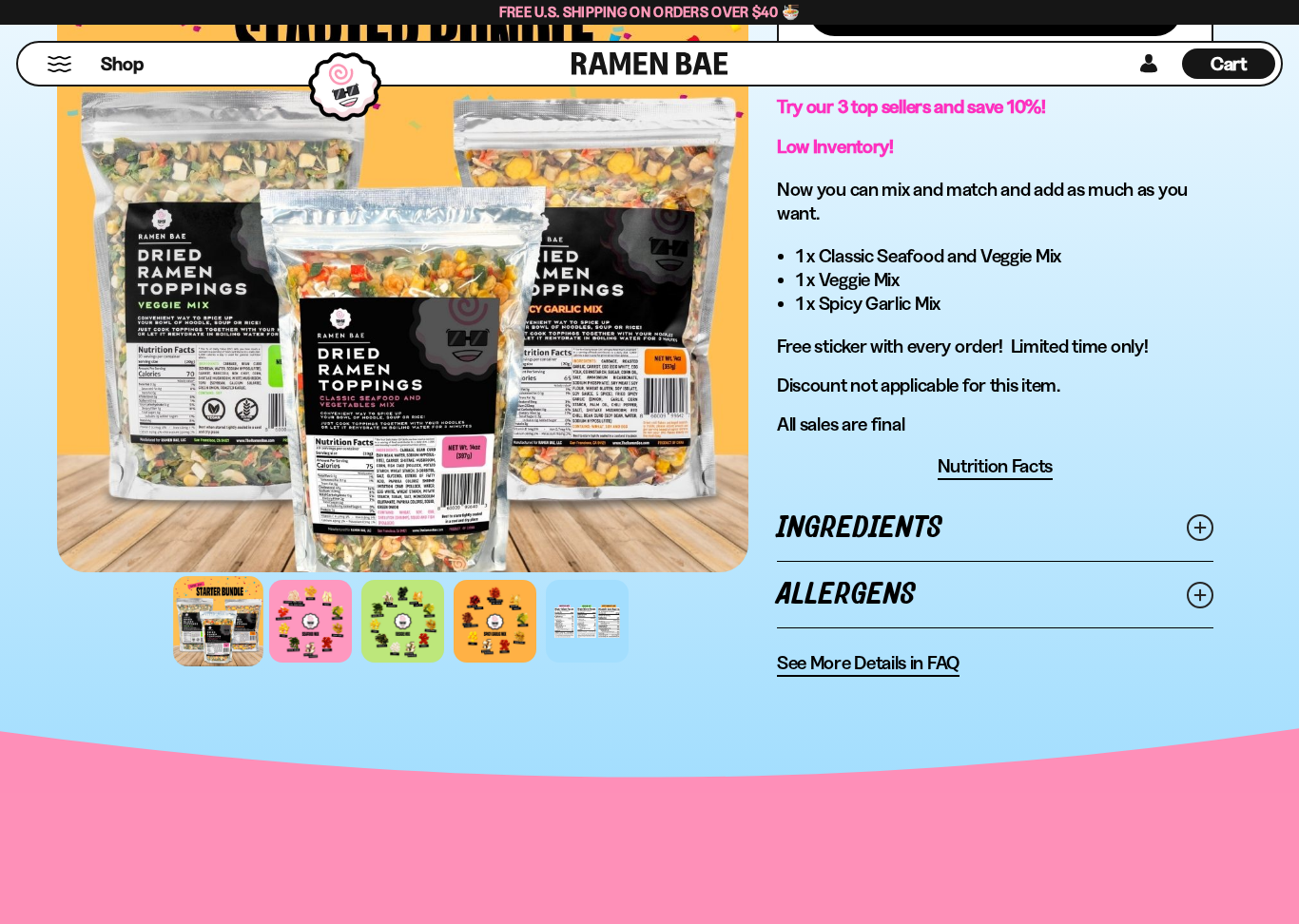 click on "Ingredients" at bounding box center (995, 528) 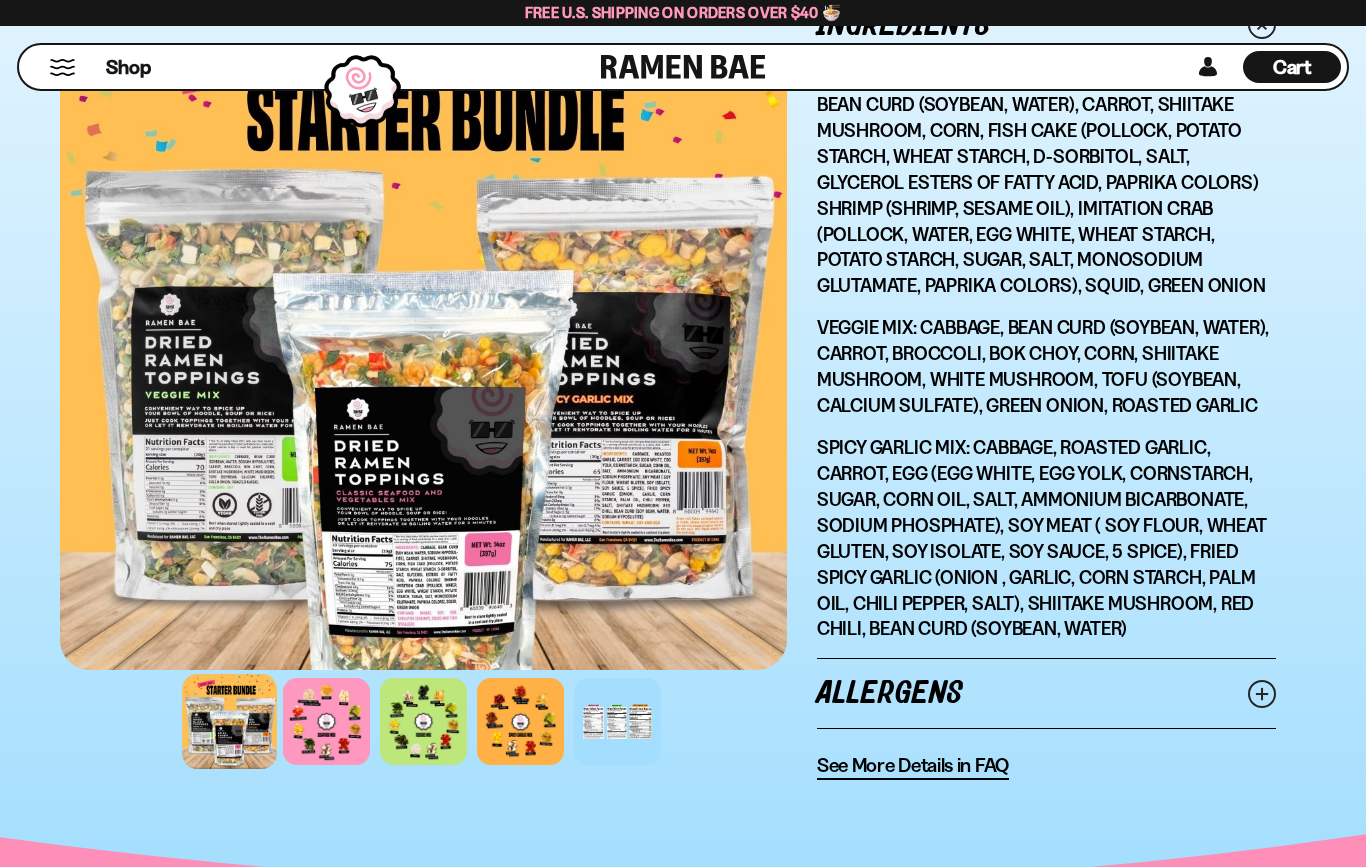 scroll, scrollTop: 1700, scrollLeft: 0, axis: vertical 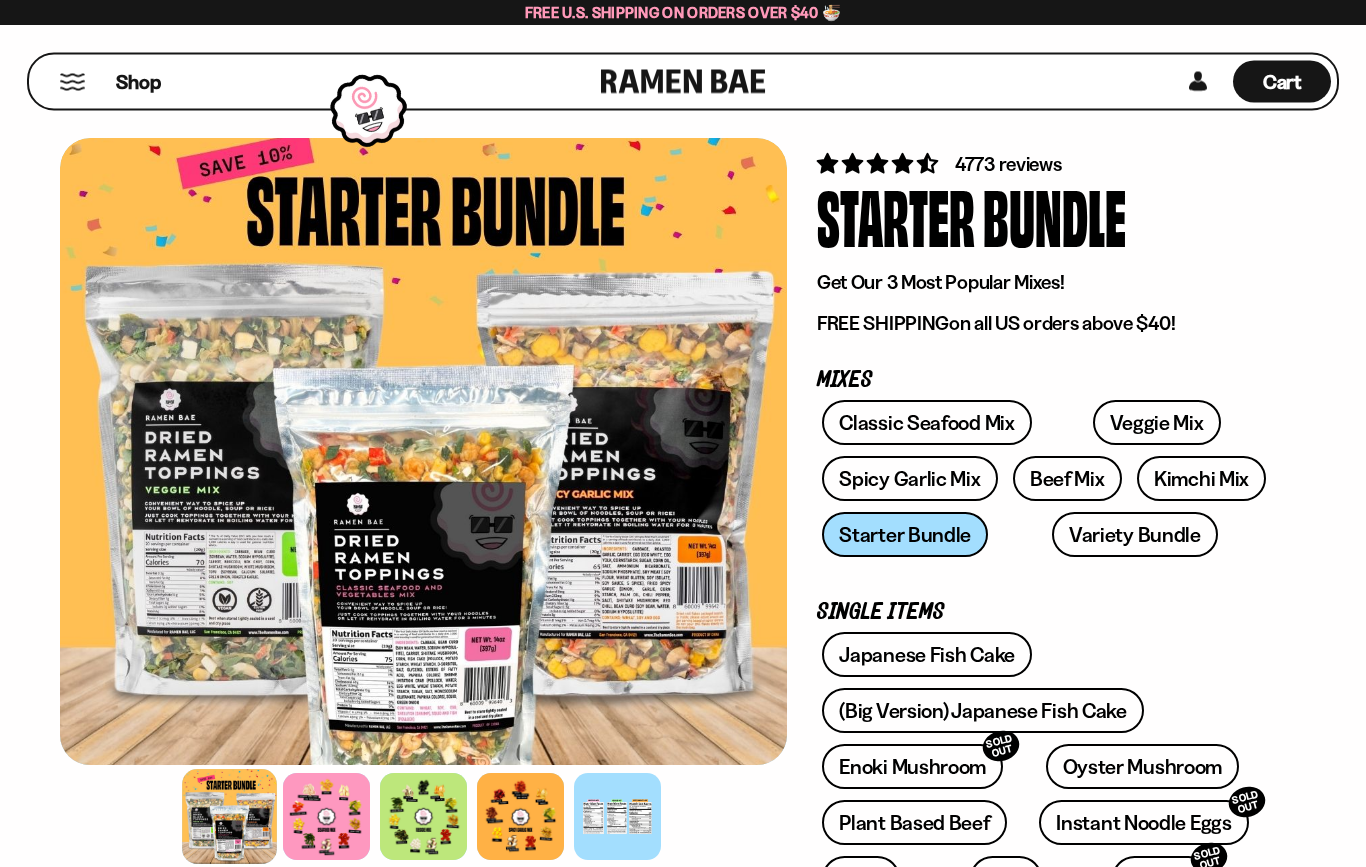 click on "Variety Bundle" at bounding box center [1135, 535] 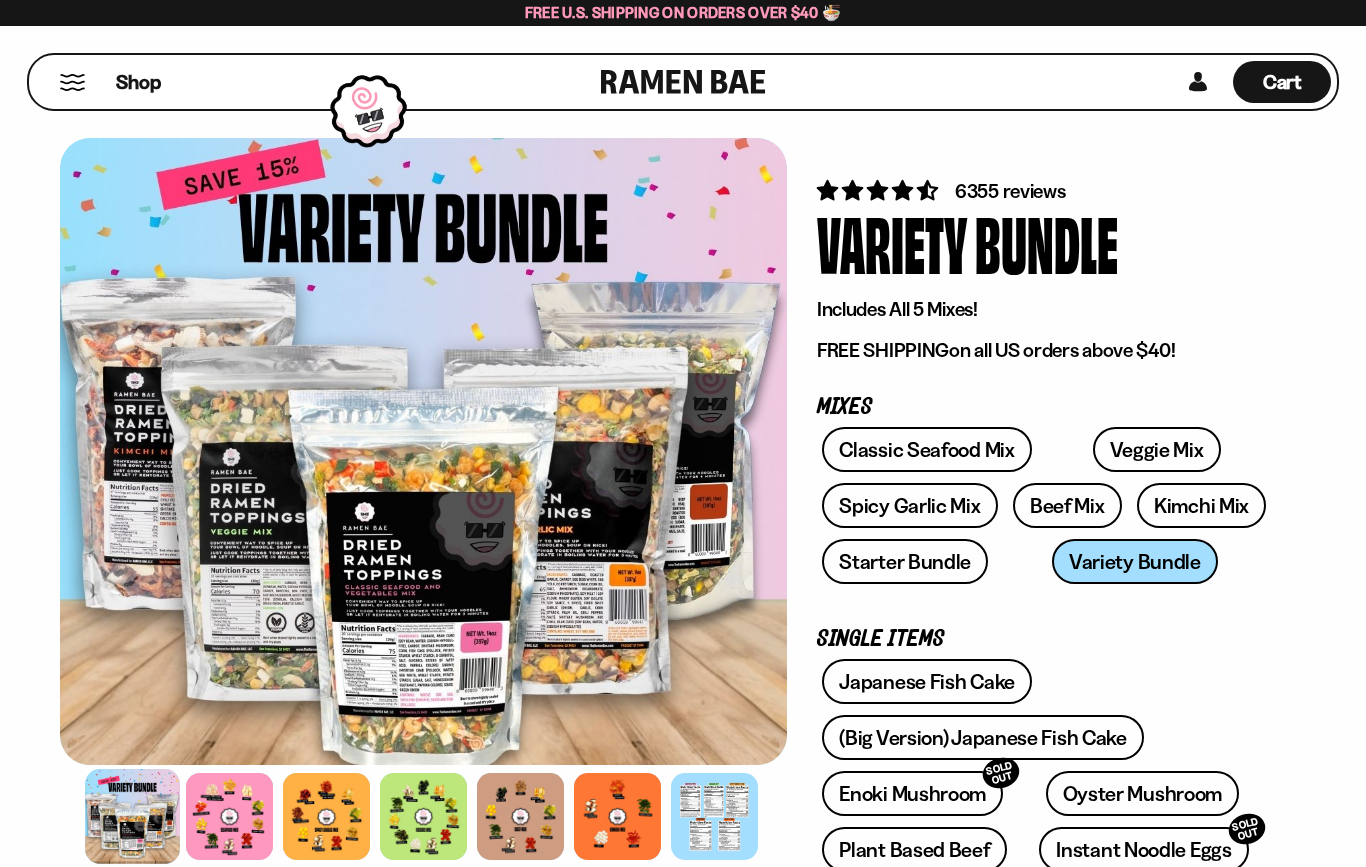 scroll, scrollTop: 0, scrollLeft: 0, axis: both 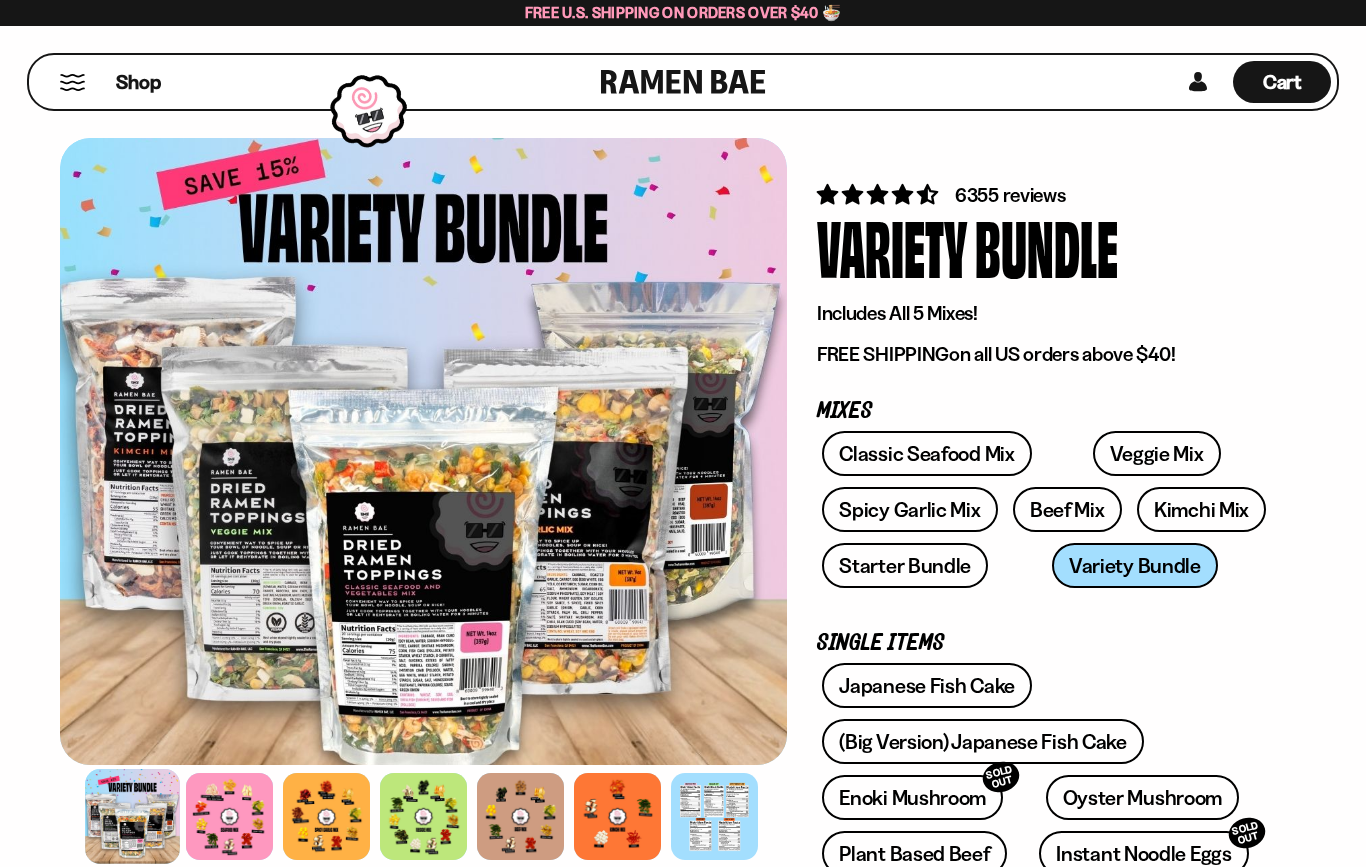 click on "Starter Bundle" at bounding box center [905, 565] 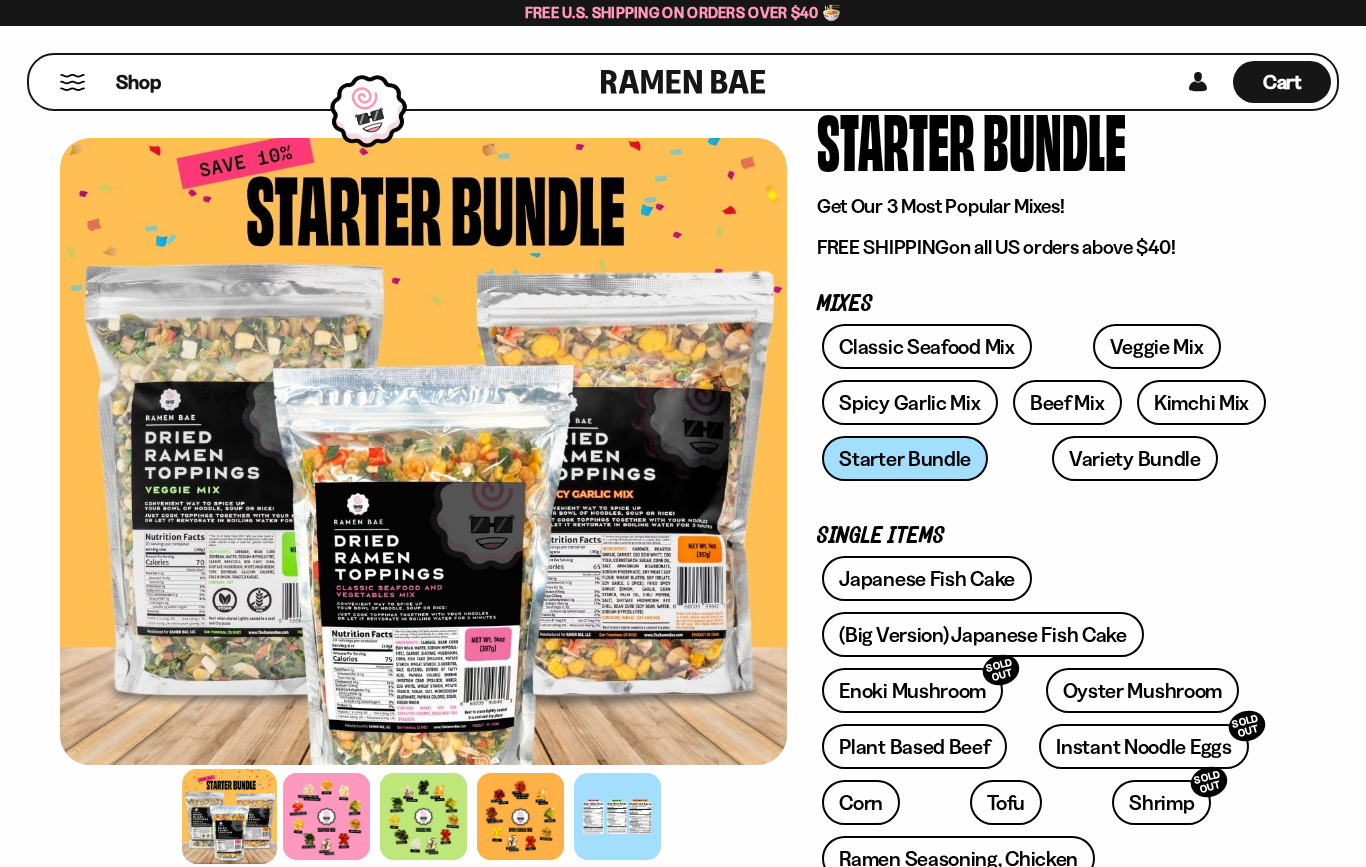 scroll, scrollTop: 103, scrollLeft: 0, axis: vertical 